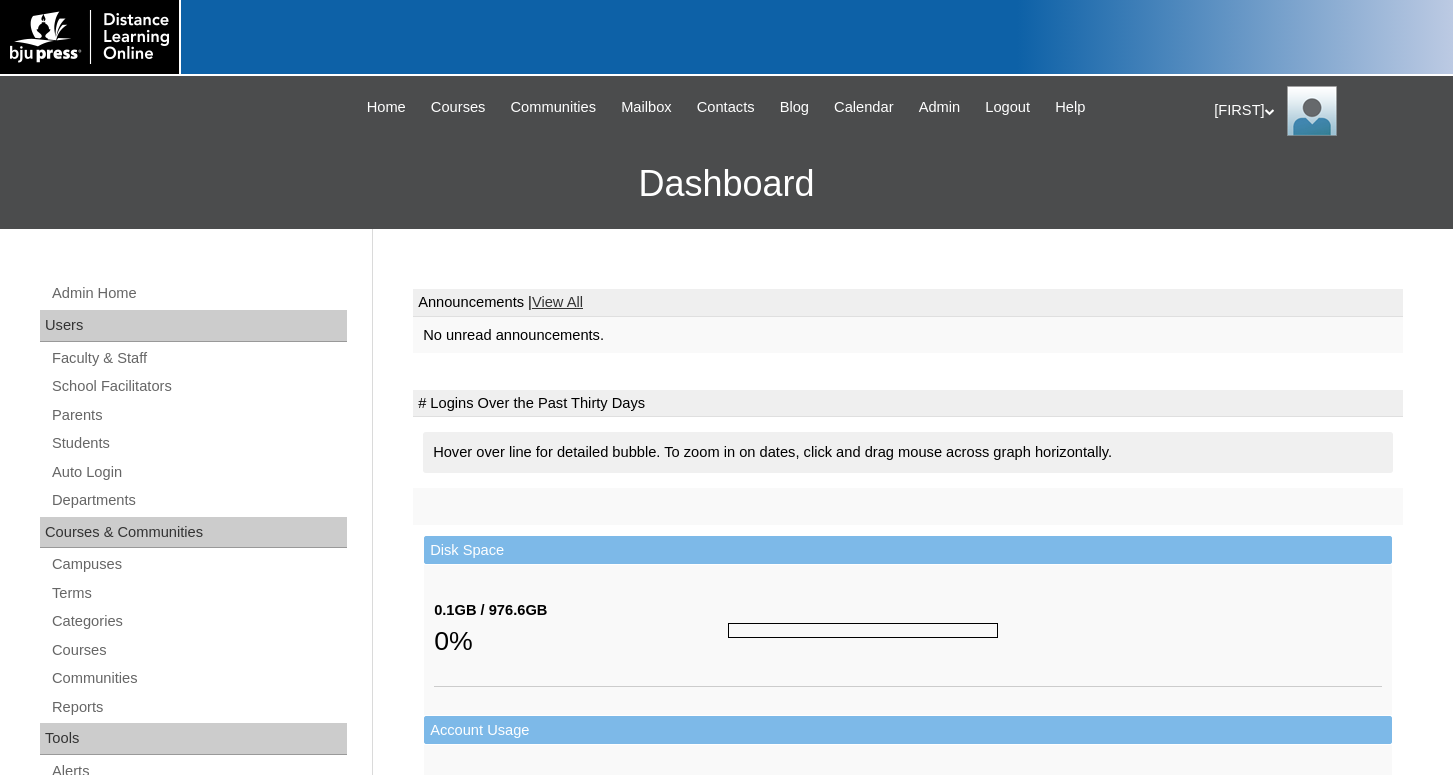 scroll, scrollTop: 0, scrollLeft: 0, axis: both 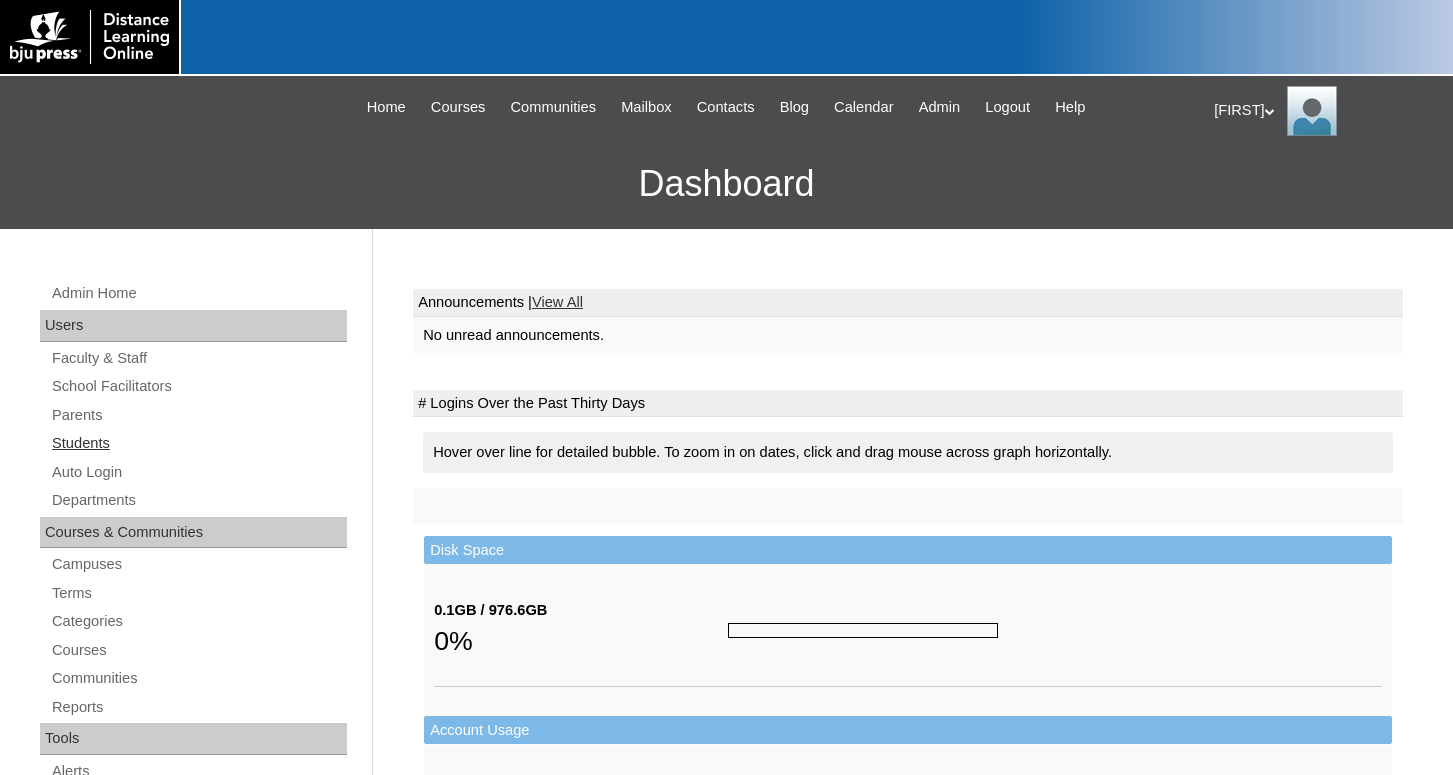 click on "Students" at bounding box center (198, 443) 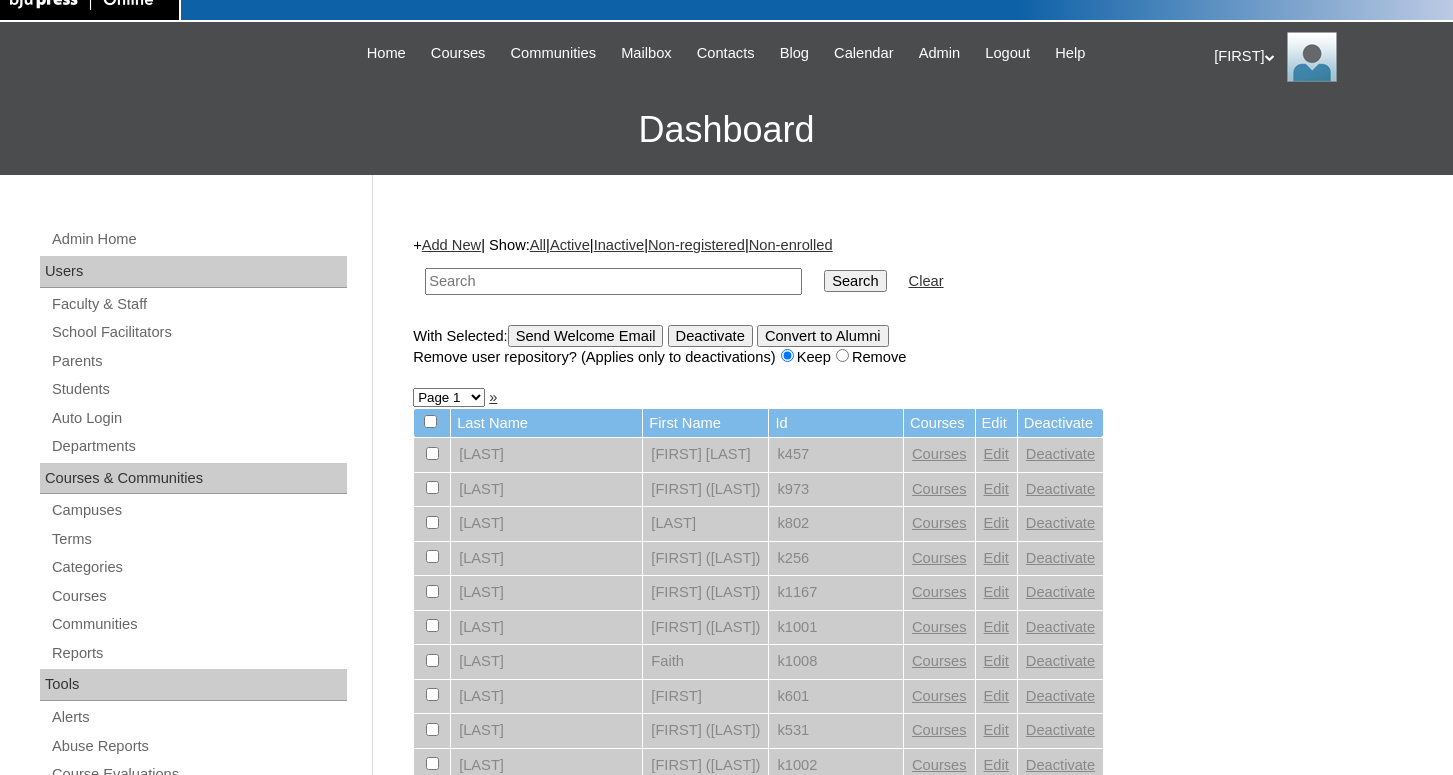scroll, scrollTop: 102, scrollLeft: 0, axis: vertical 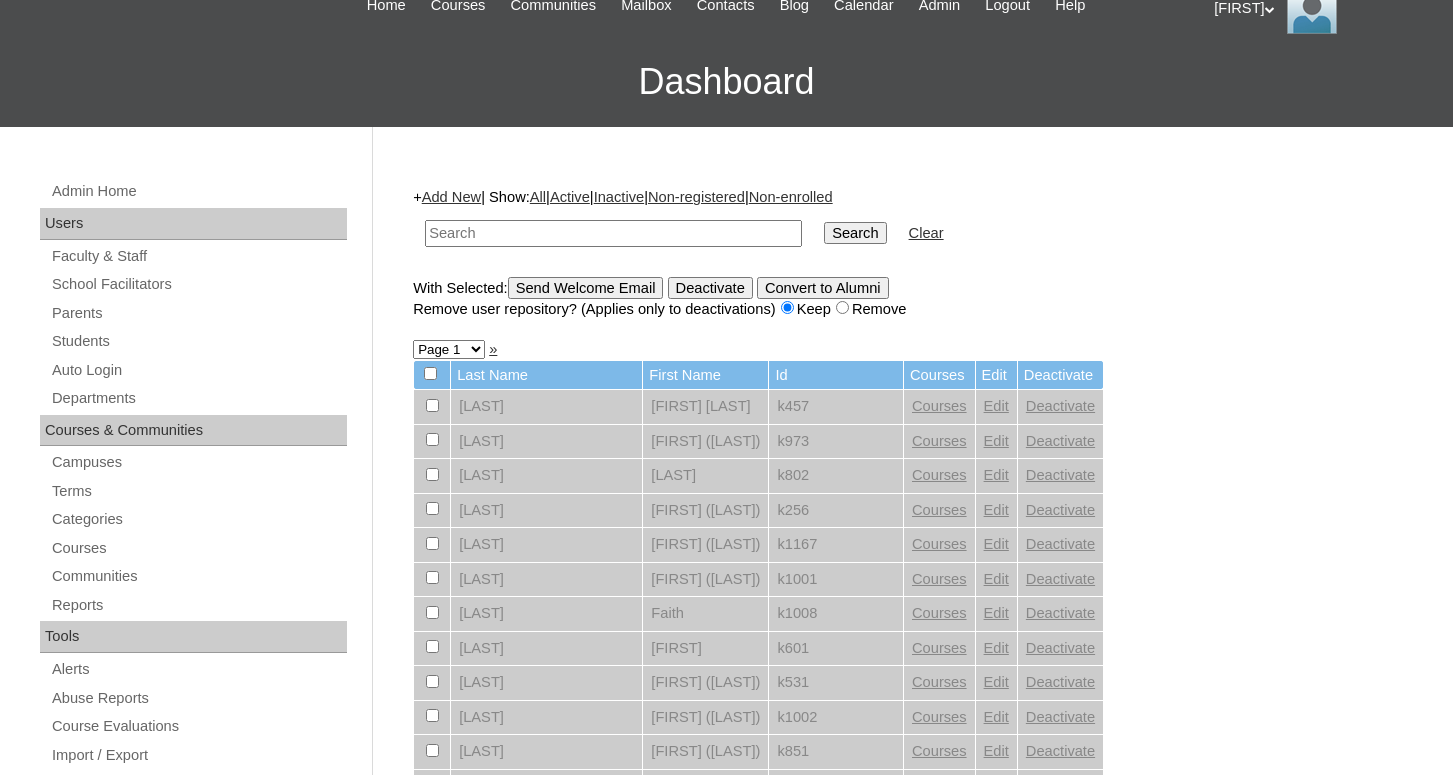 click at bounding box center (613, 233) 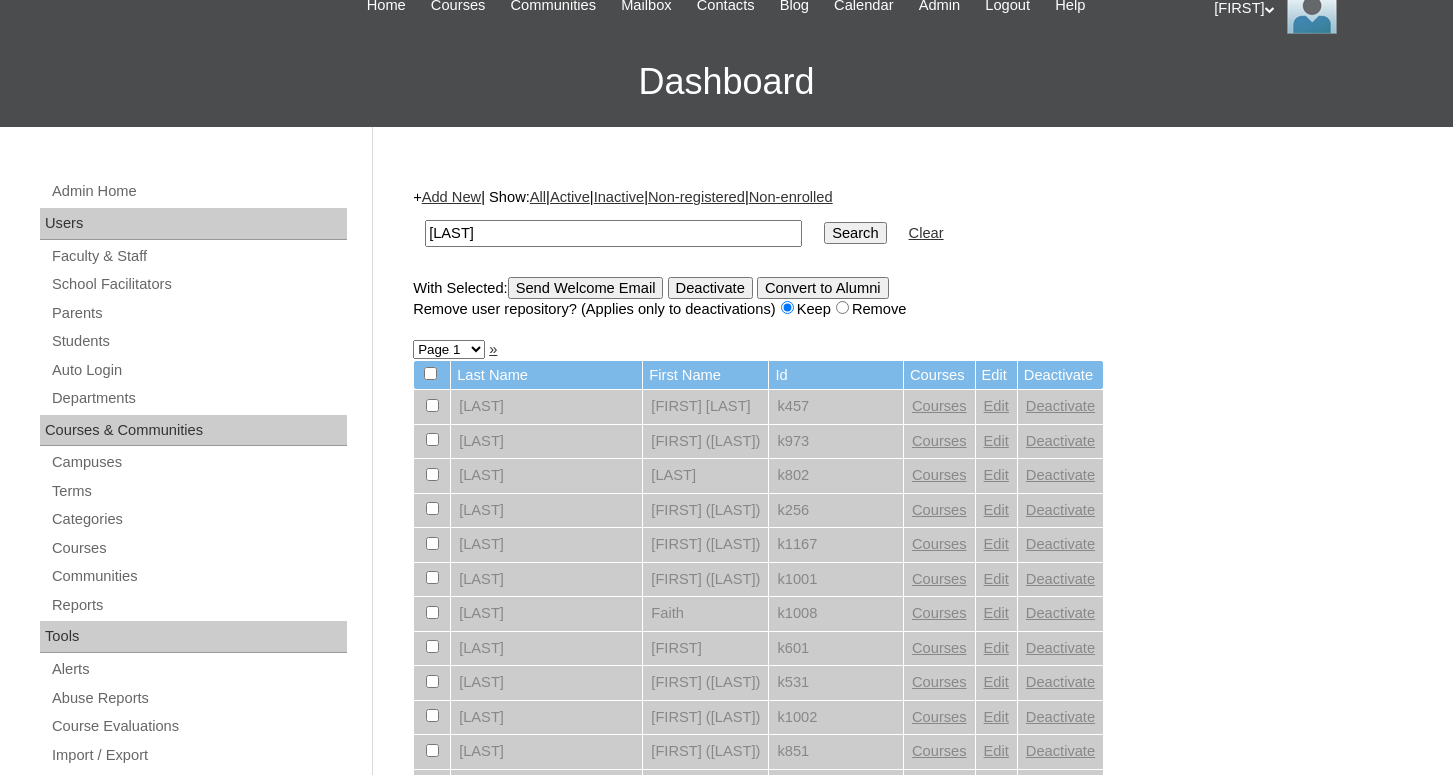type on "[LAST]" 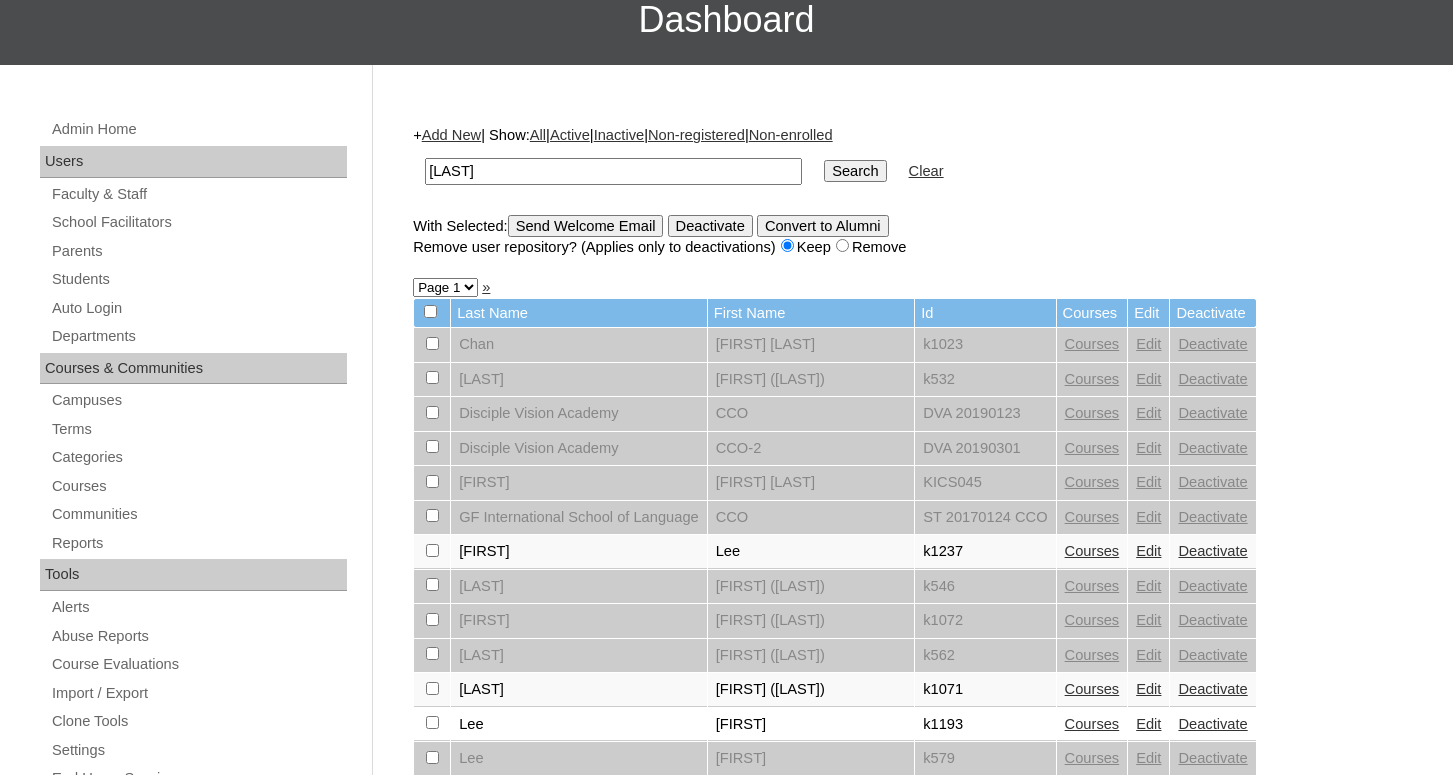 scroll, scrollTop: 204, scrollLeft: 0, axis: vertical 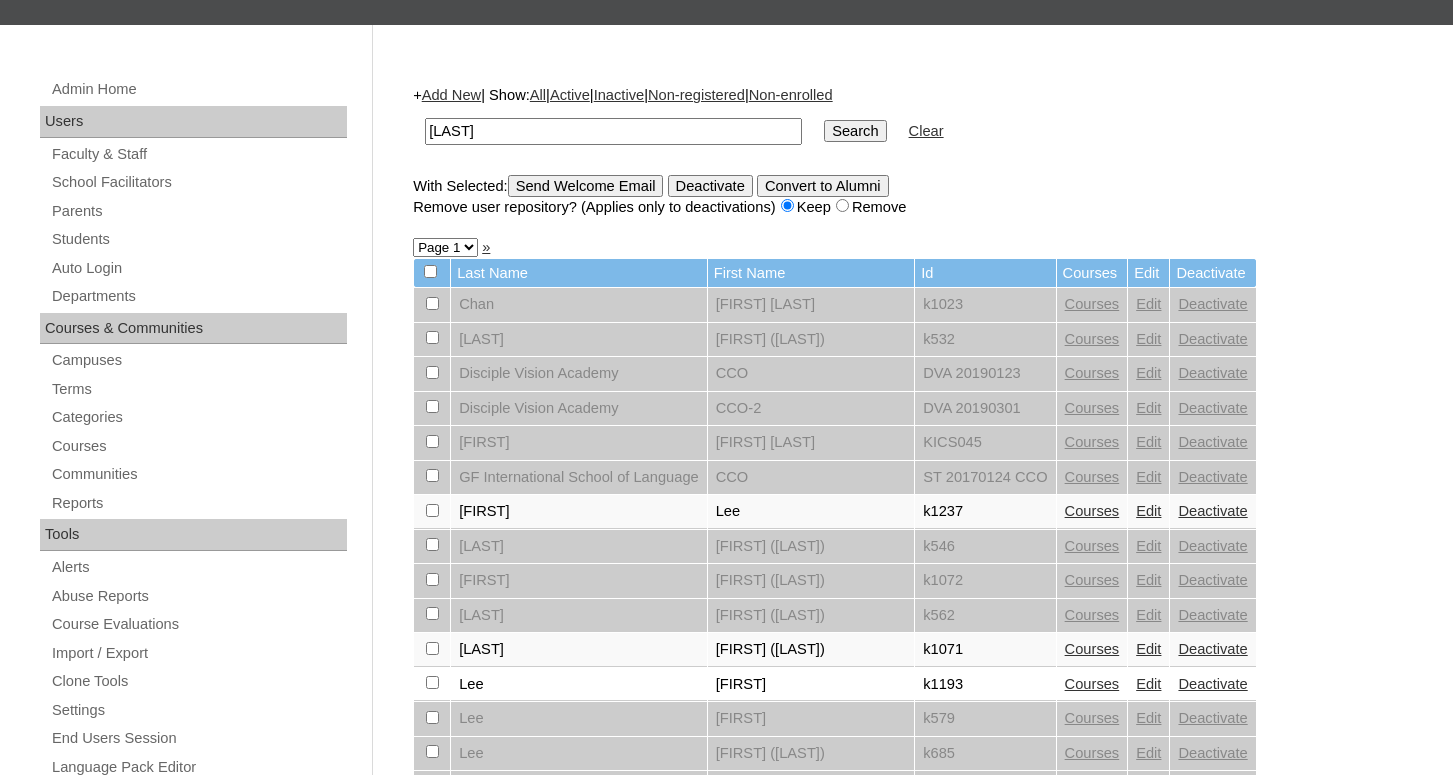 click on "Edit" at bounding box center [1148, 511] 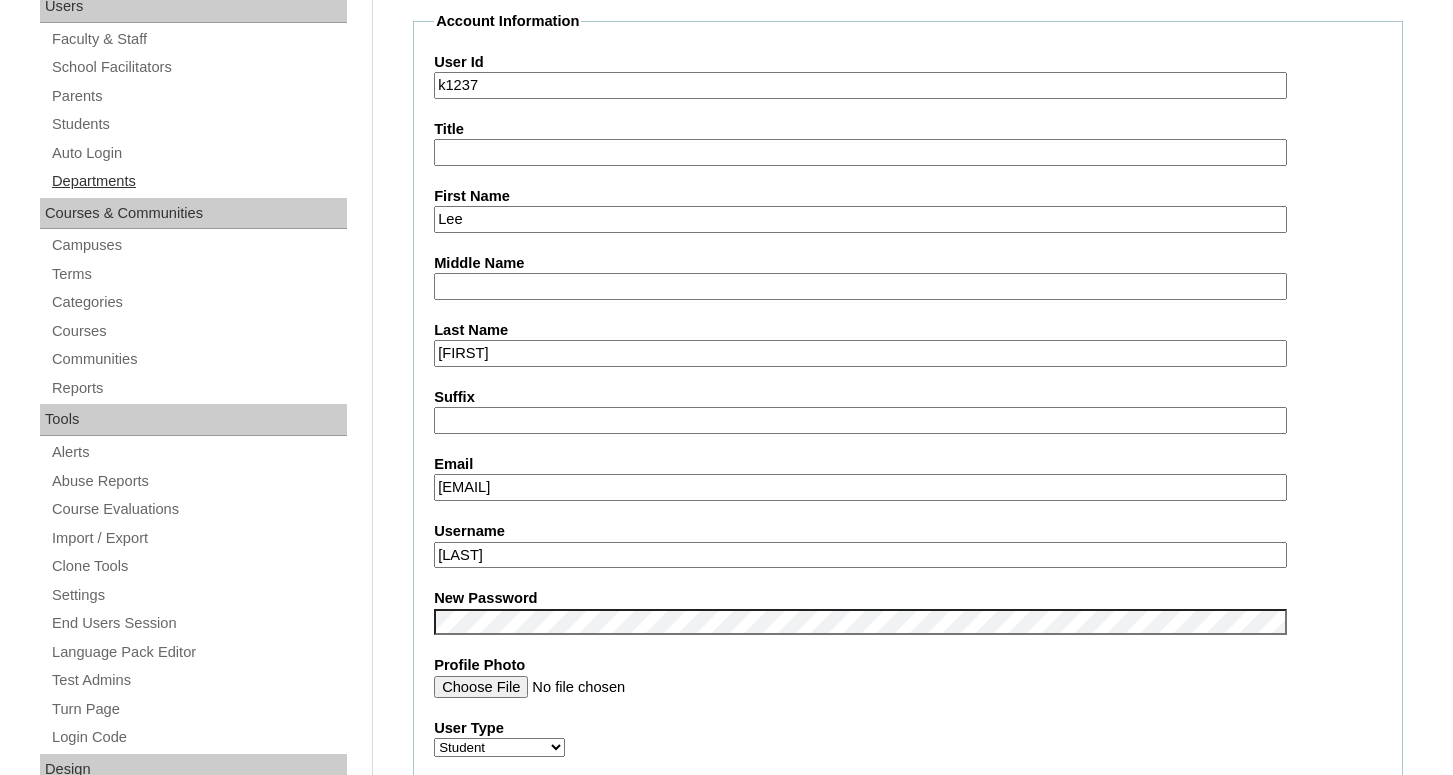 scroll, scrollTop: 102, scrollLeft: 0, axis: vertical 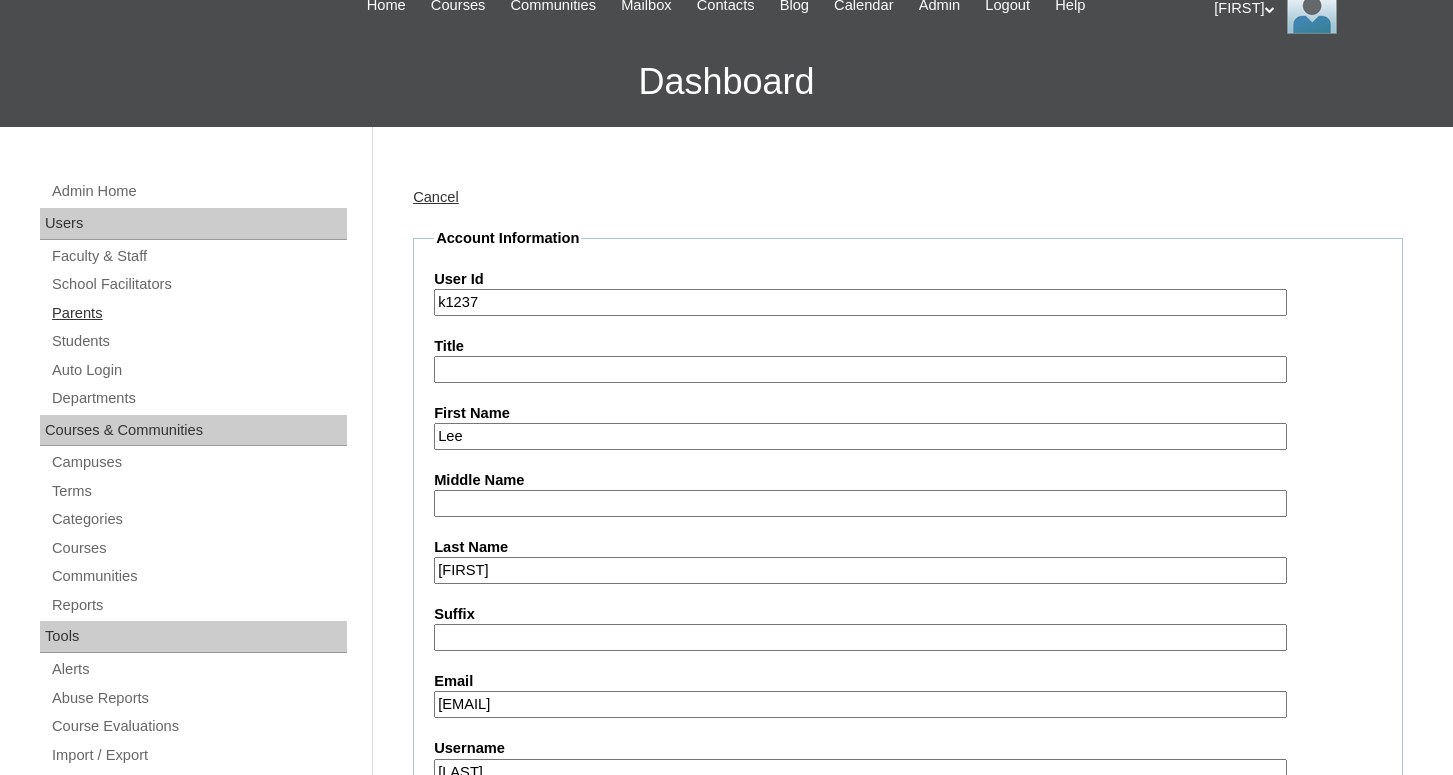 click on "Parents" at bounding box center [198, 313] 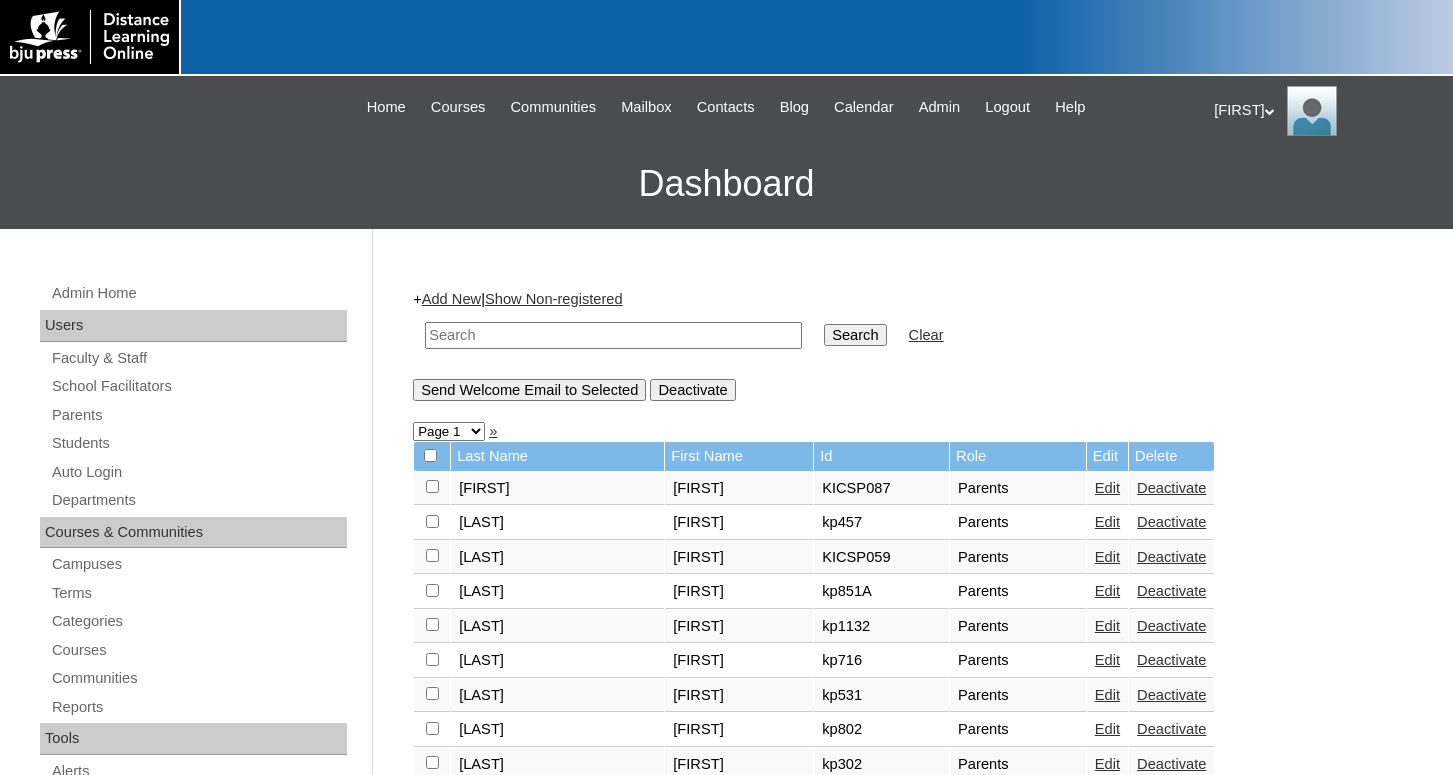scroll, scrollTop: 0, scrollLeft: 0, axis: both 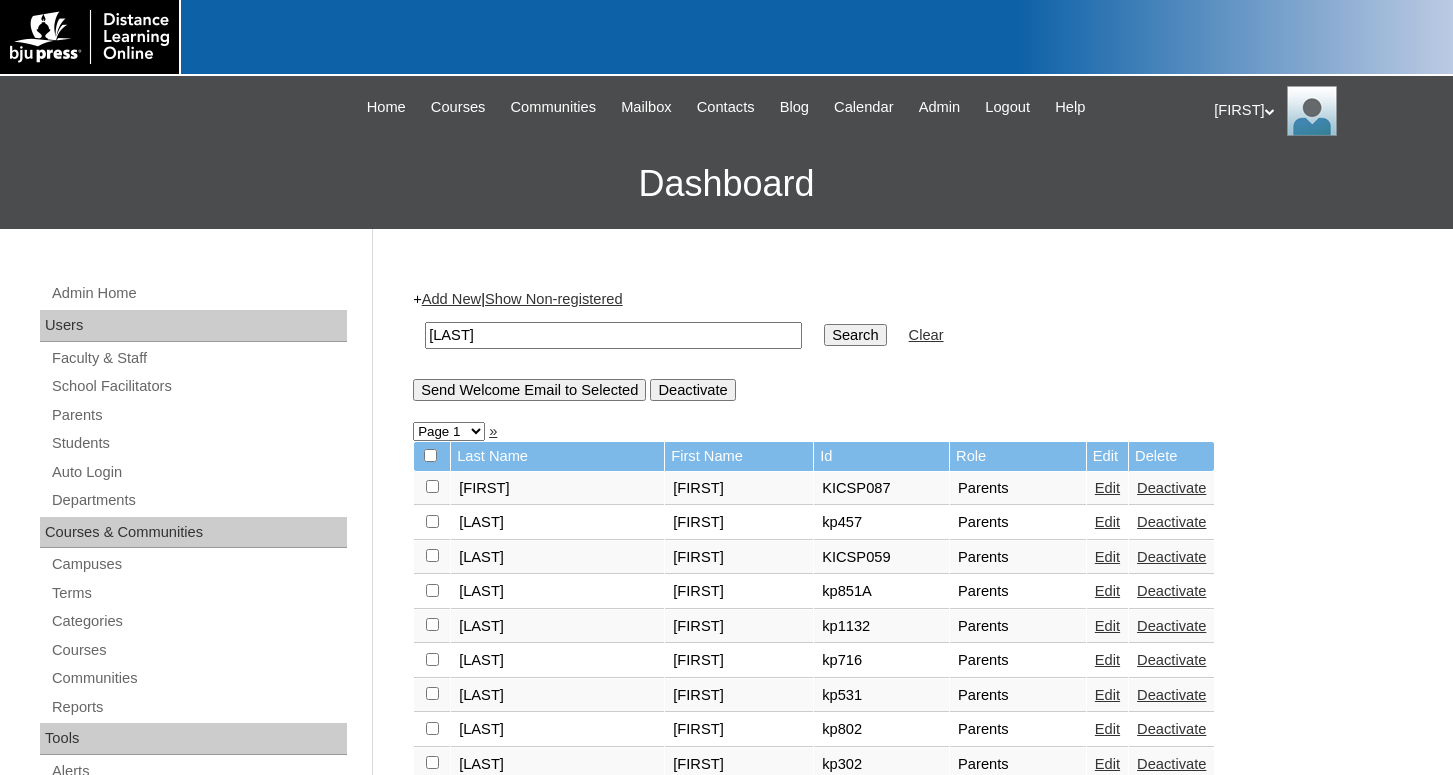 type on "[LAST]" 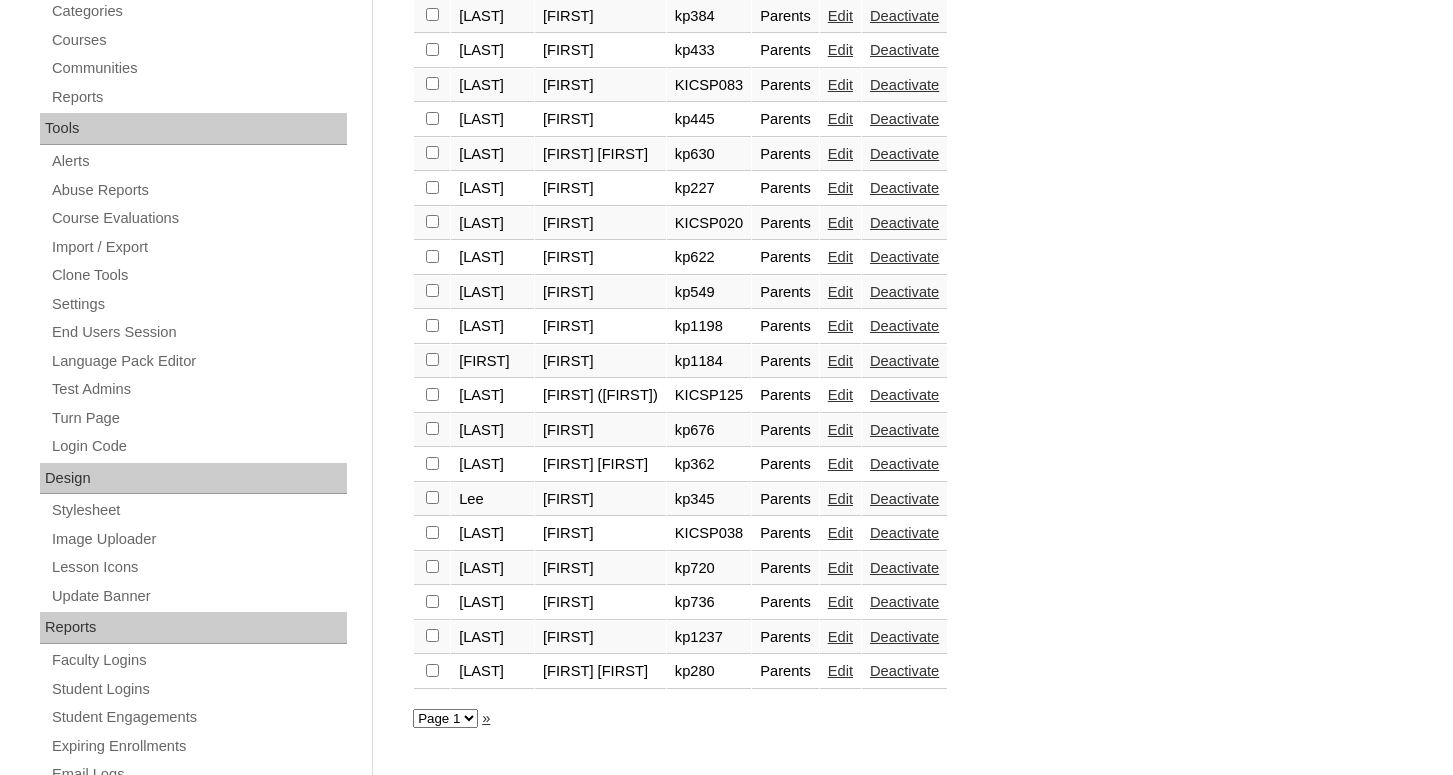 scroll, scrollTop: 612, scrollLeft: 0, axis: vertical 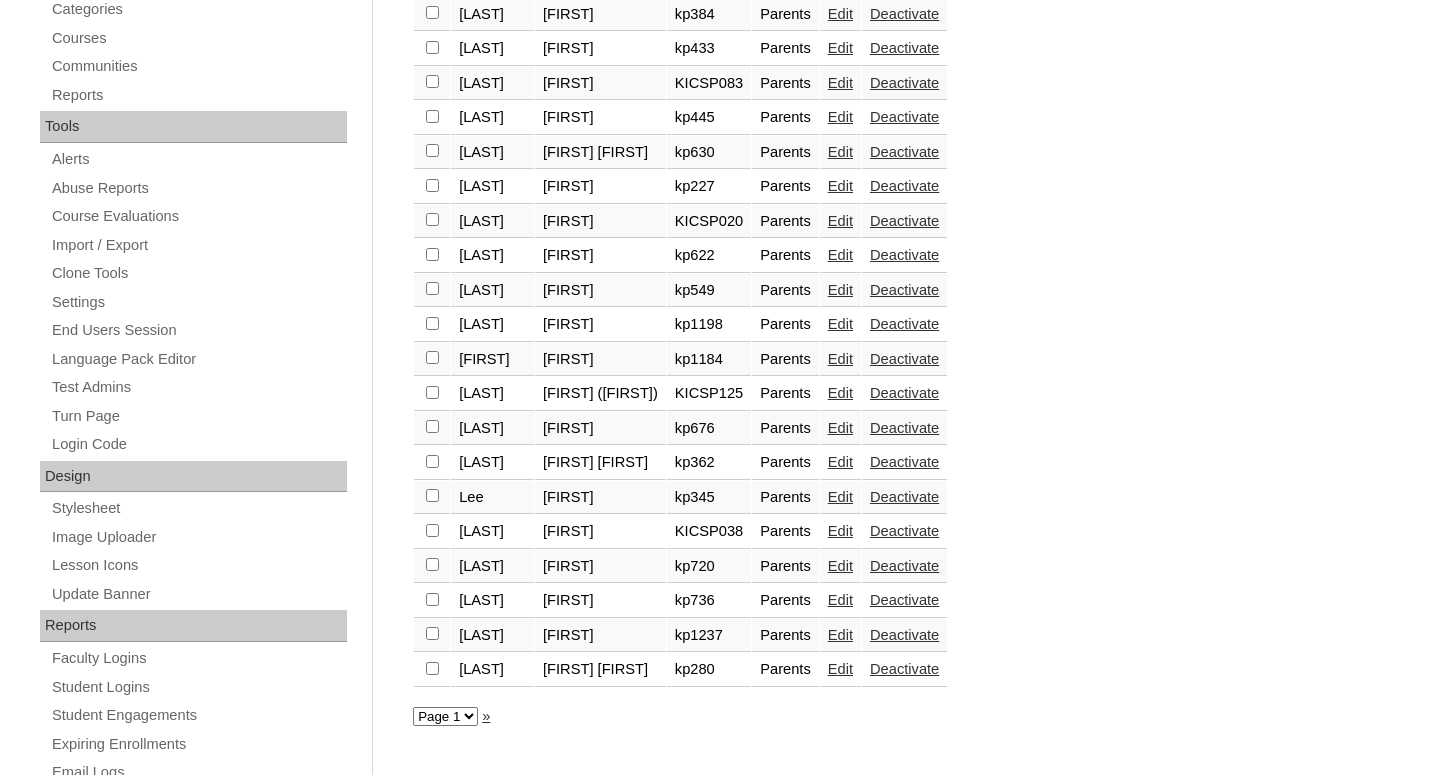 click on "Edit" at bounding box center (840, 635) 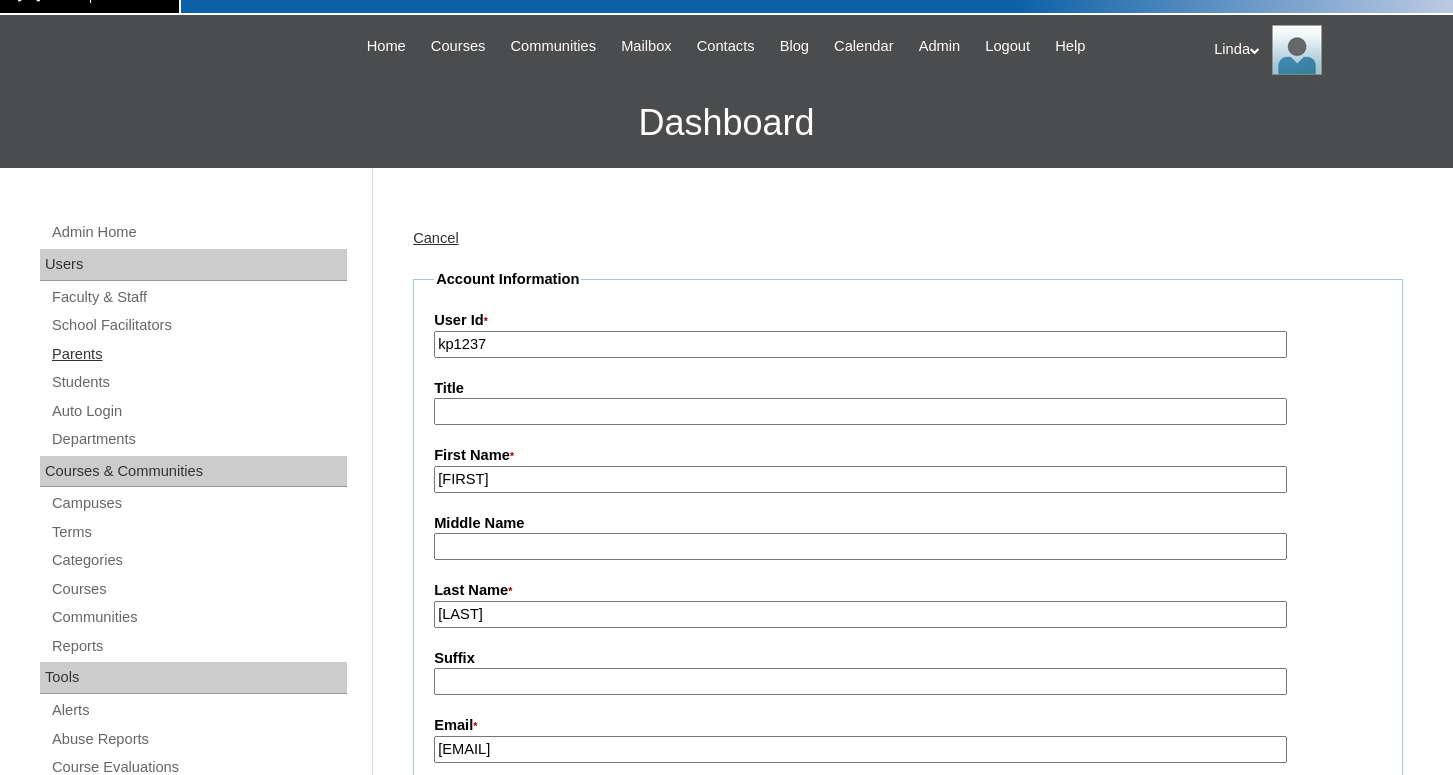 scroll, scrollTop: 0, scrollLeft: 0, axis: both 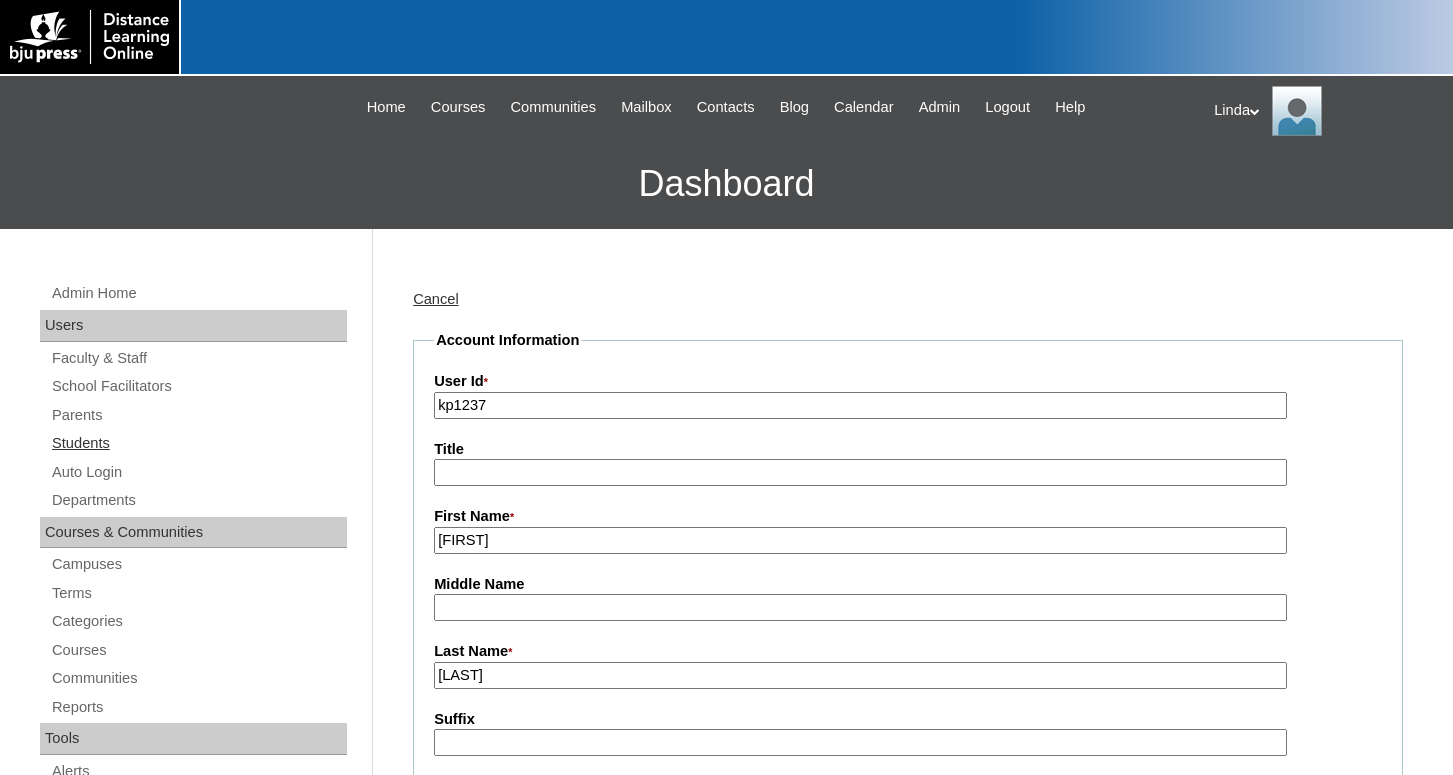 click on "Students" at bounding box center (198, 443) 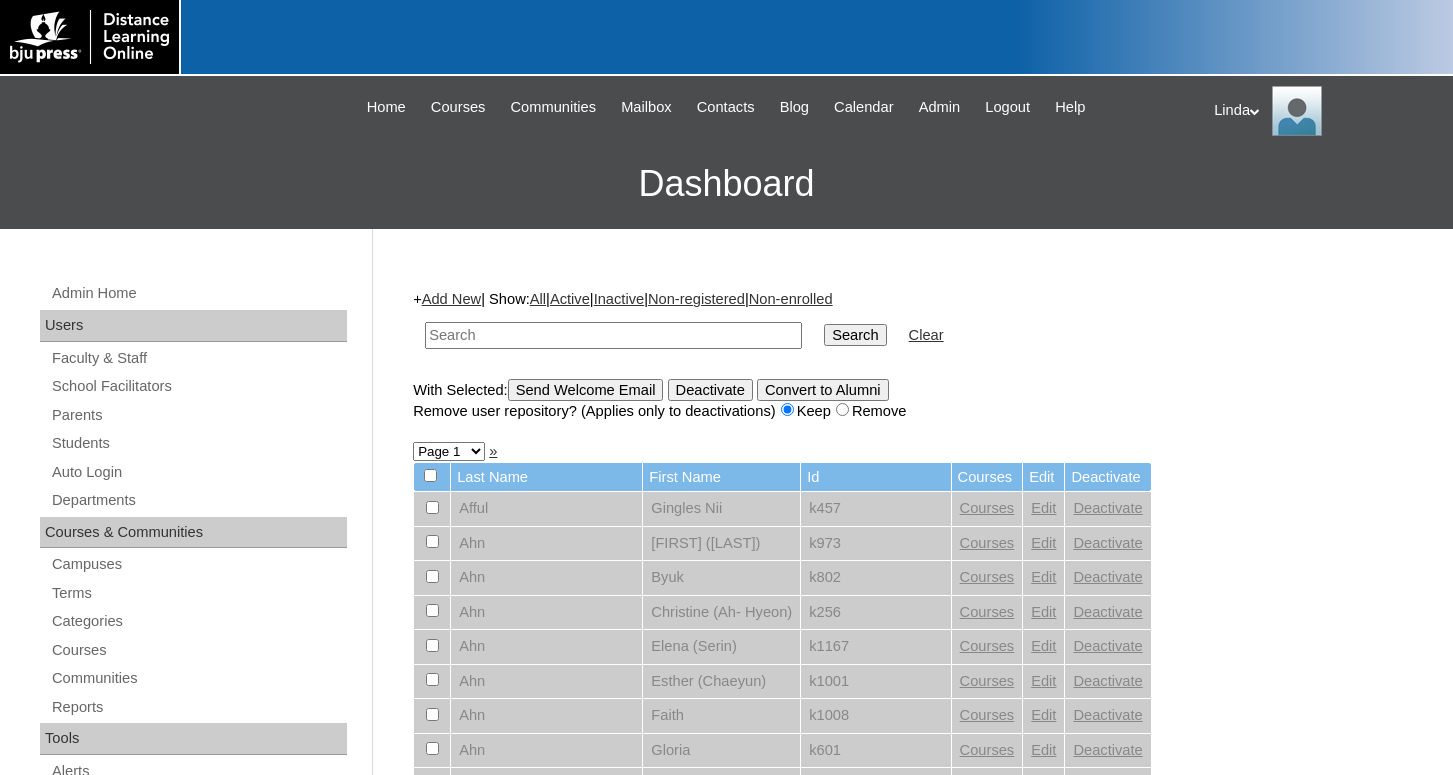 scroll, scrollTop: 0, scrollLeft: 0, axis: both 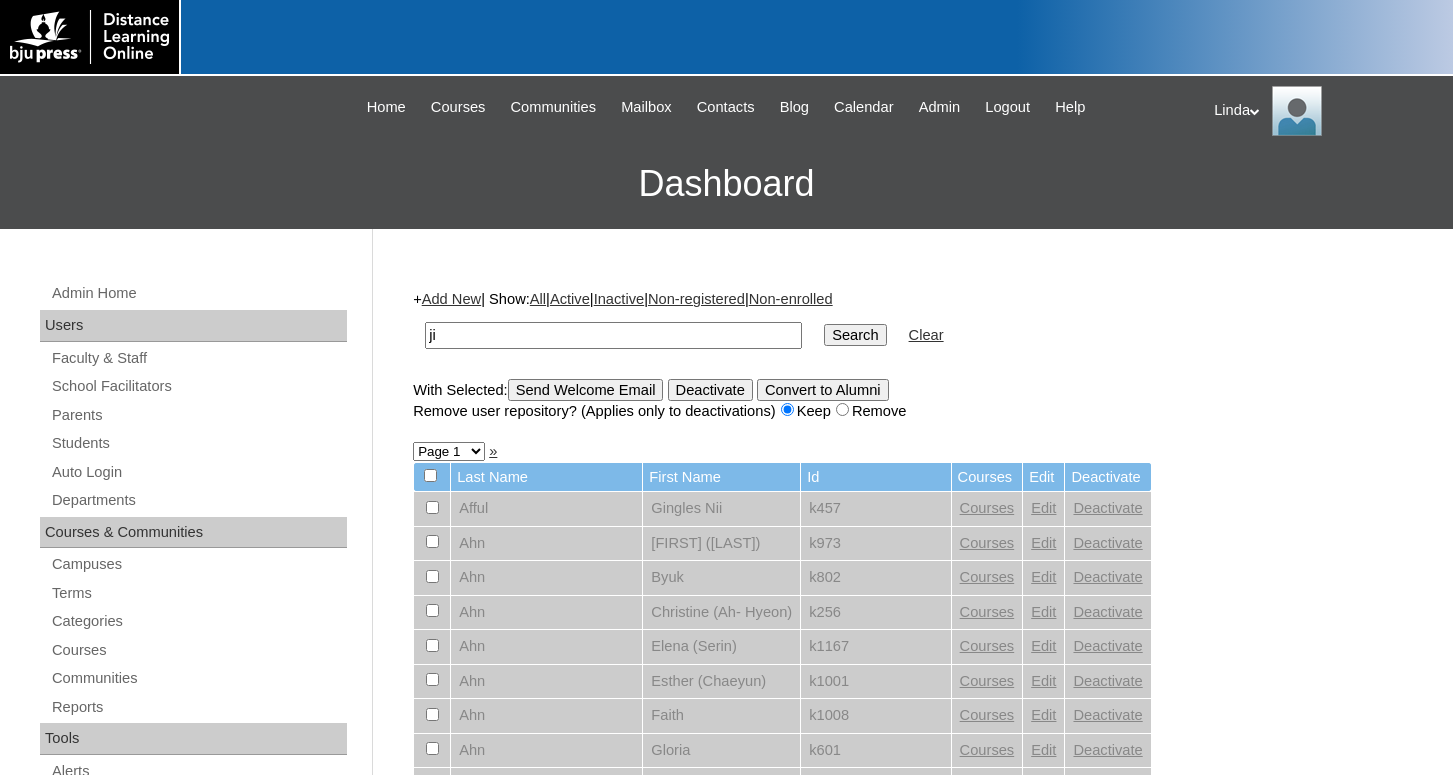type on "ji" 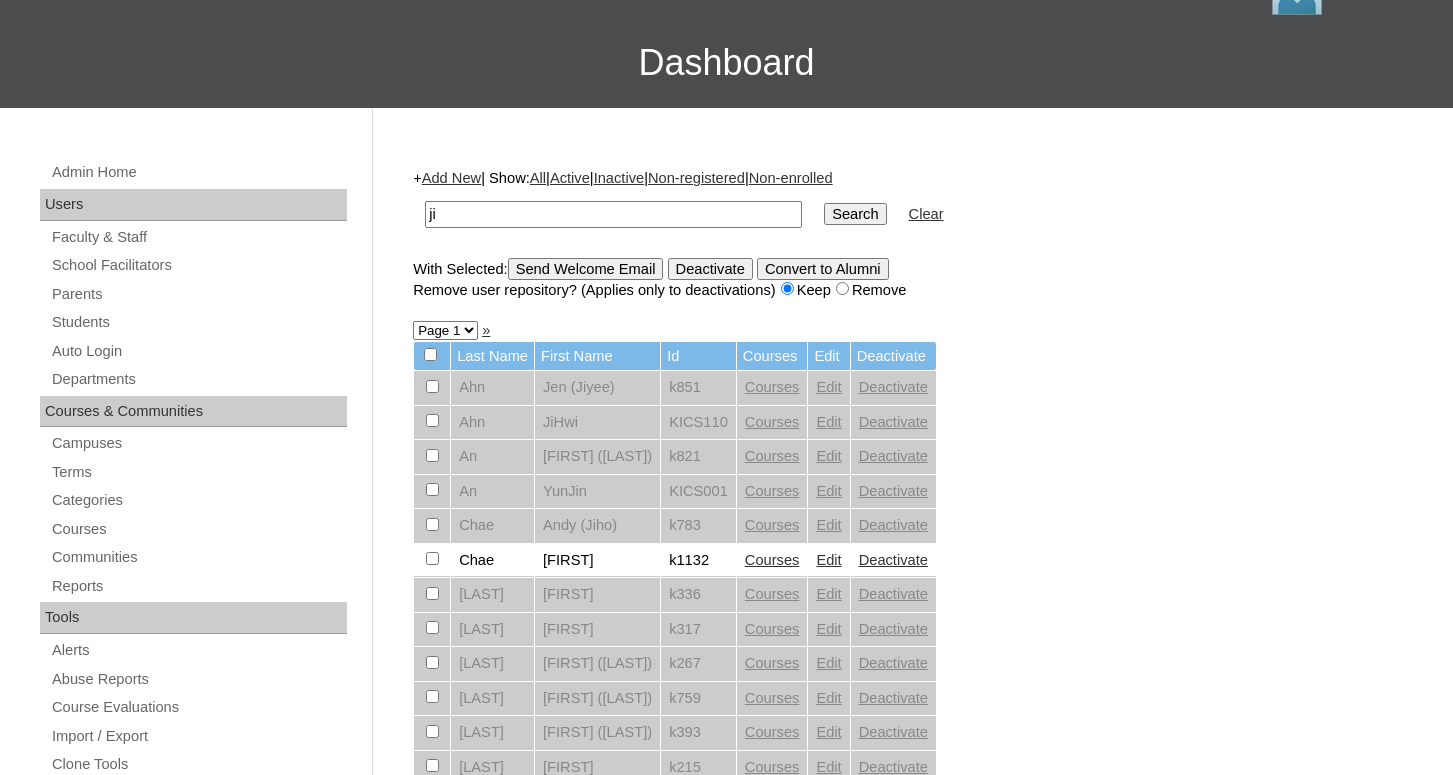 scroll, scrollTop: 108, scrollLeft: 0, axis: vertical 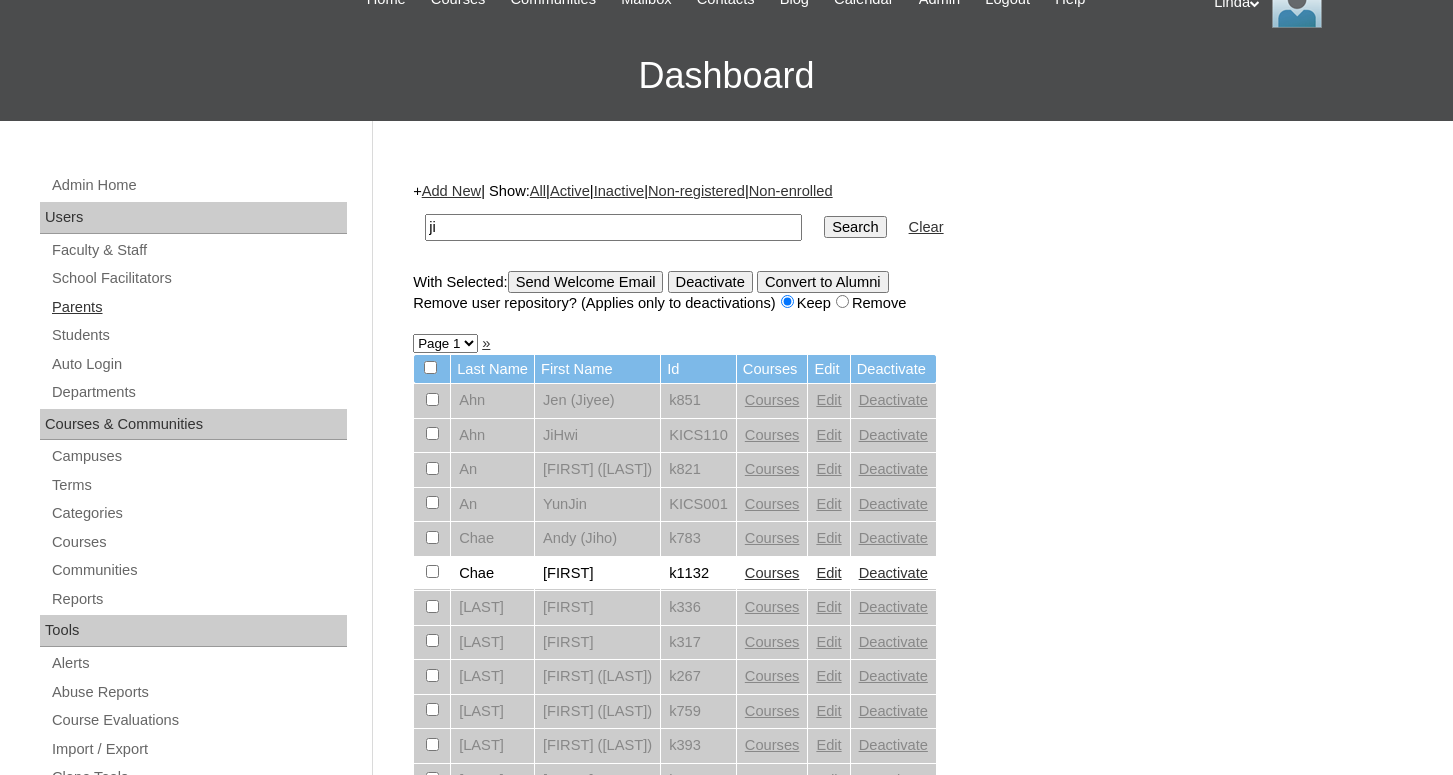 click on "Parents" at bounding box center (198, 307) 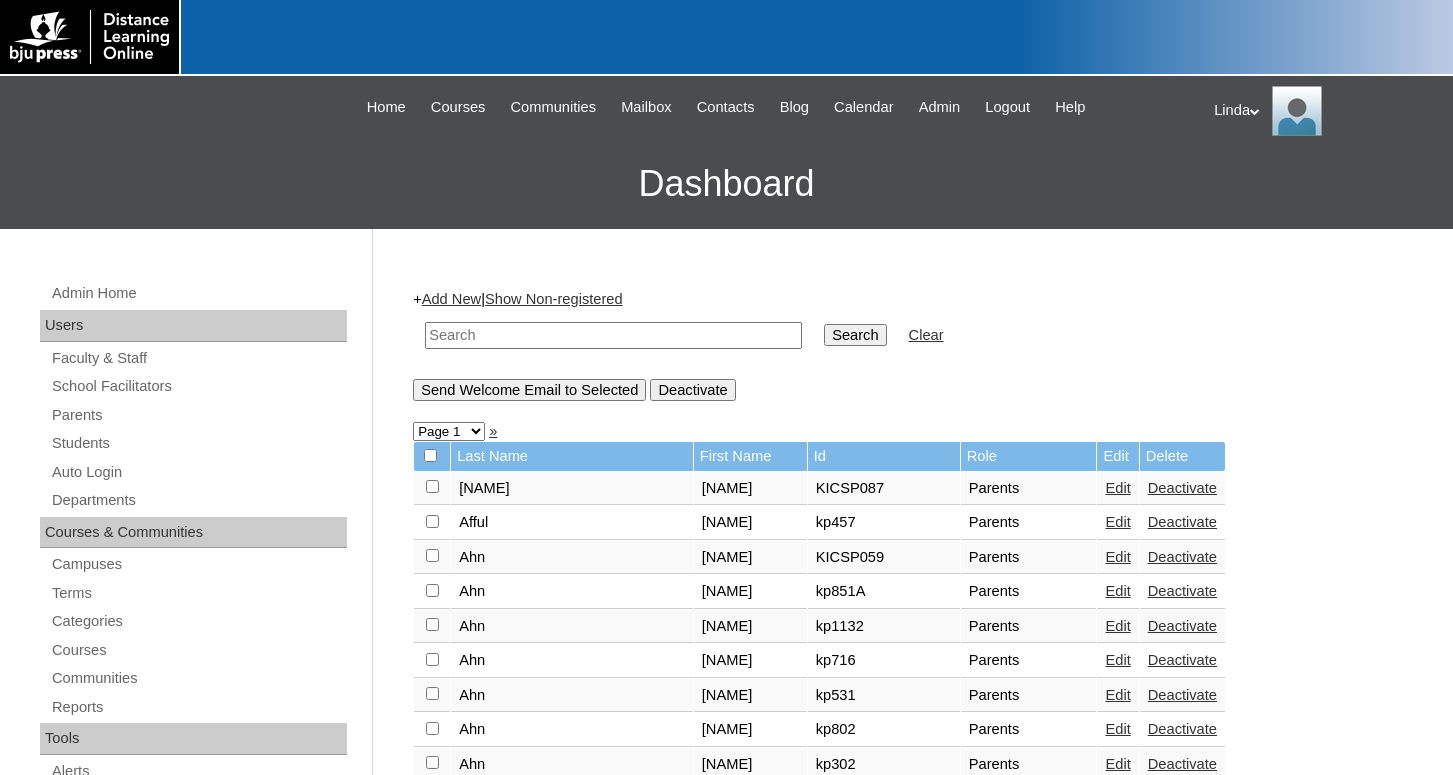 scroll, scrollTop: 0, scrollLeft: 0, axis: both 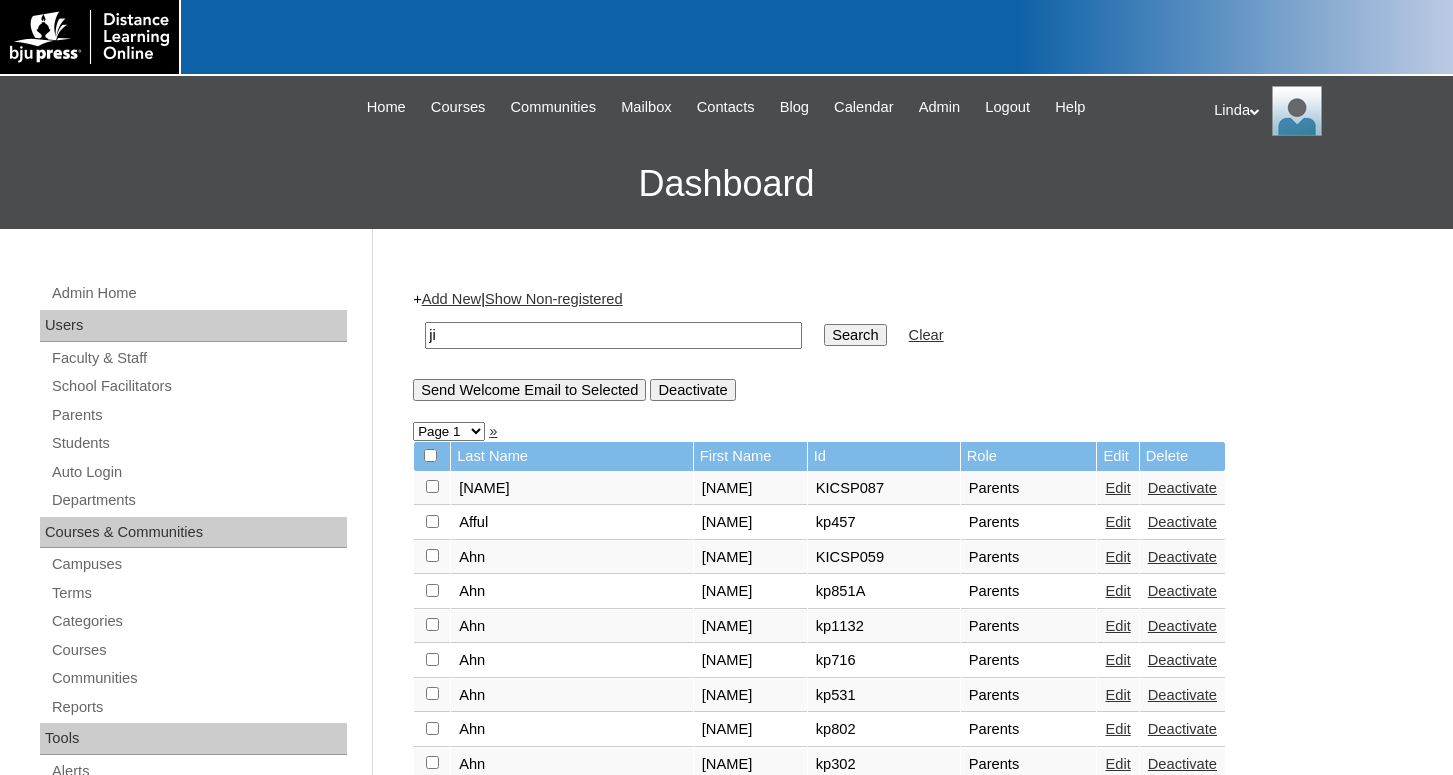 type on "ji" 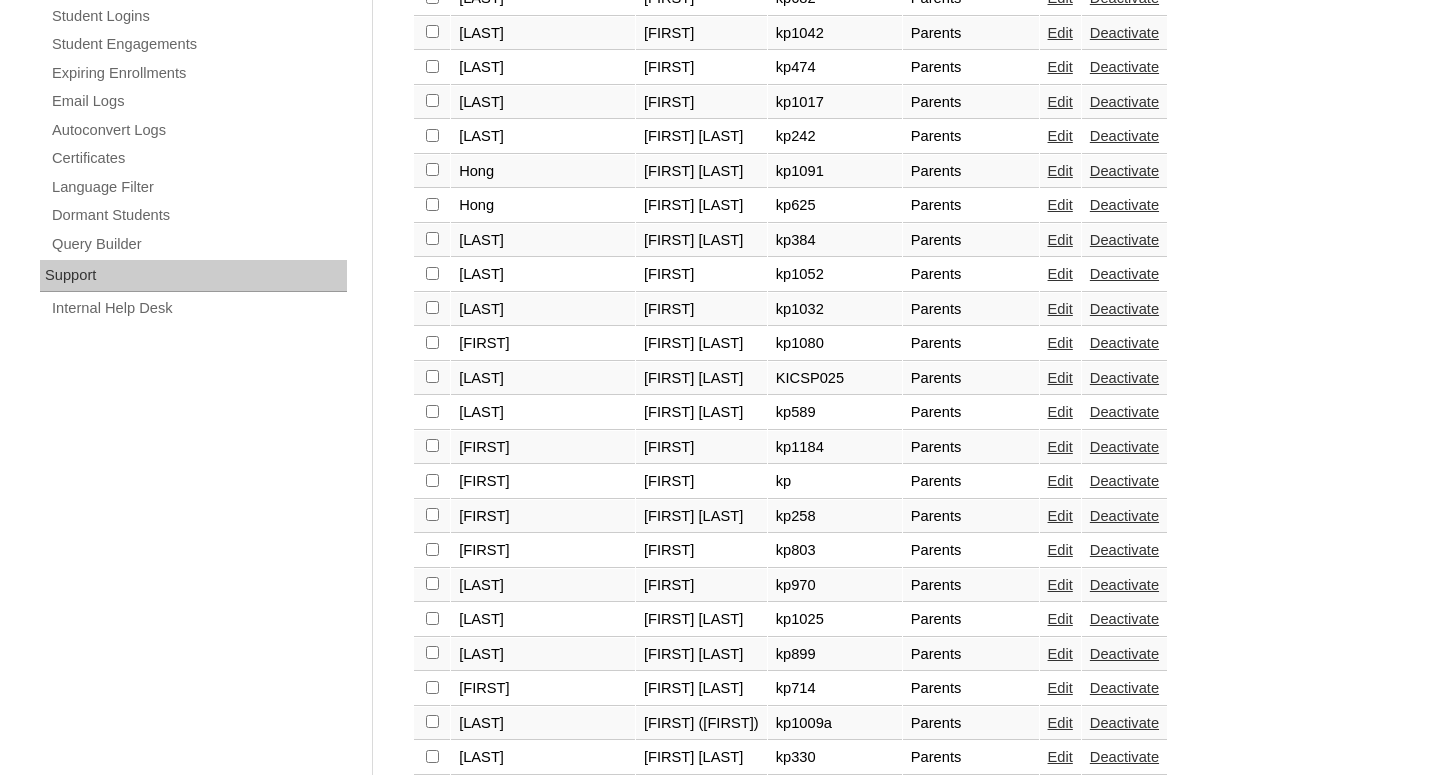 scroll, scrollTop: 1326, scrollLeft: 0, axis: vertical 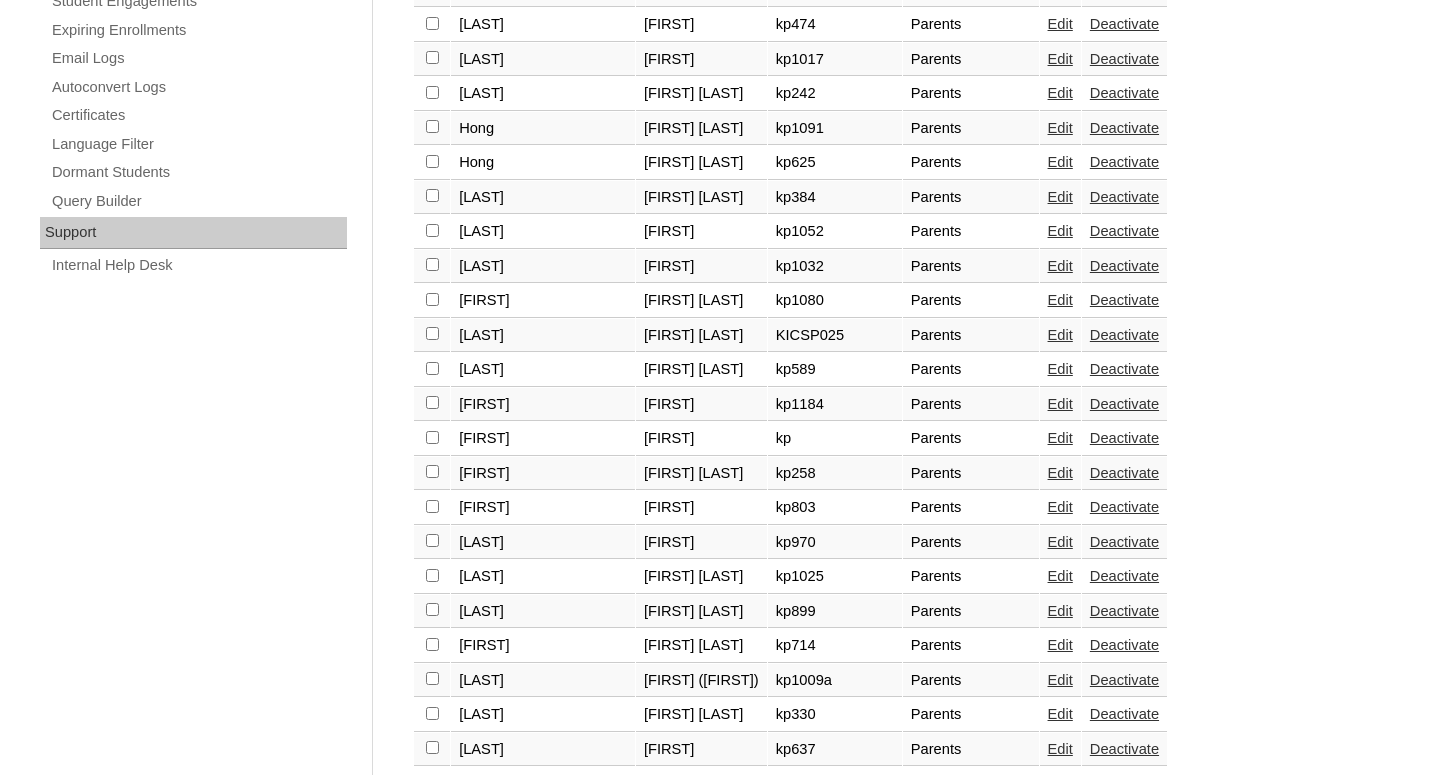 click on "Edit" at bounding box center [1060, 404] 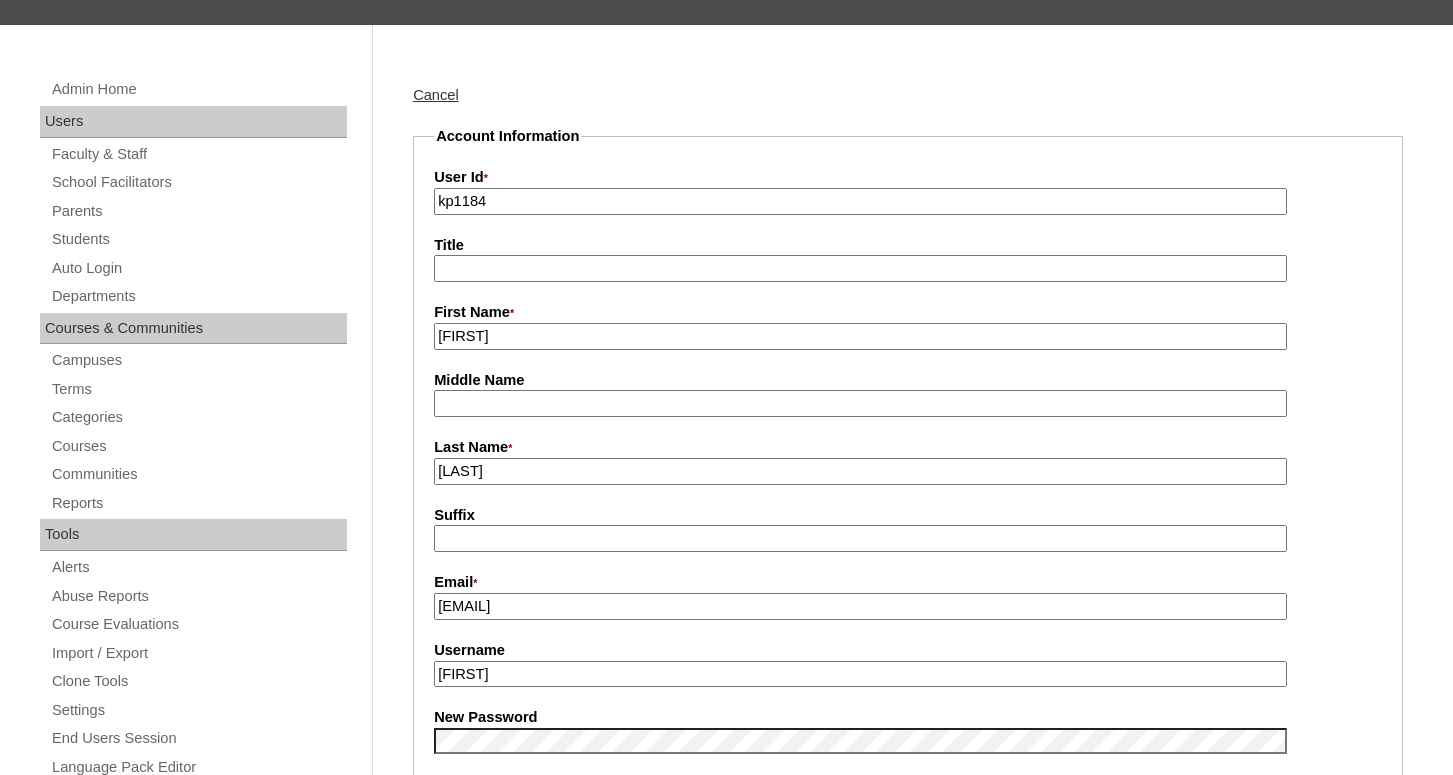 scroll, scrollTop: 102, scrollLeft: 0, axis: vertical 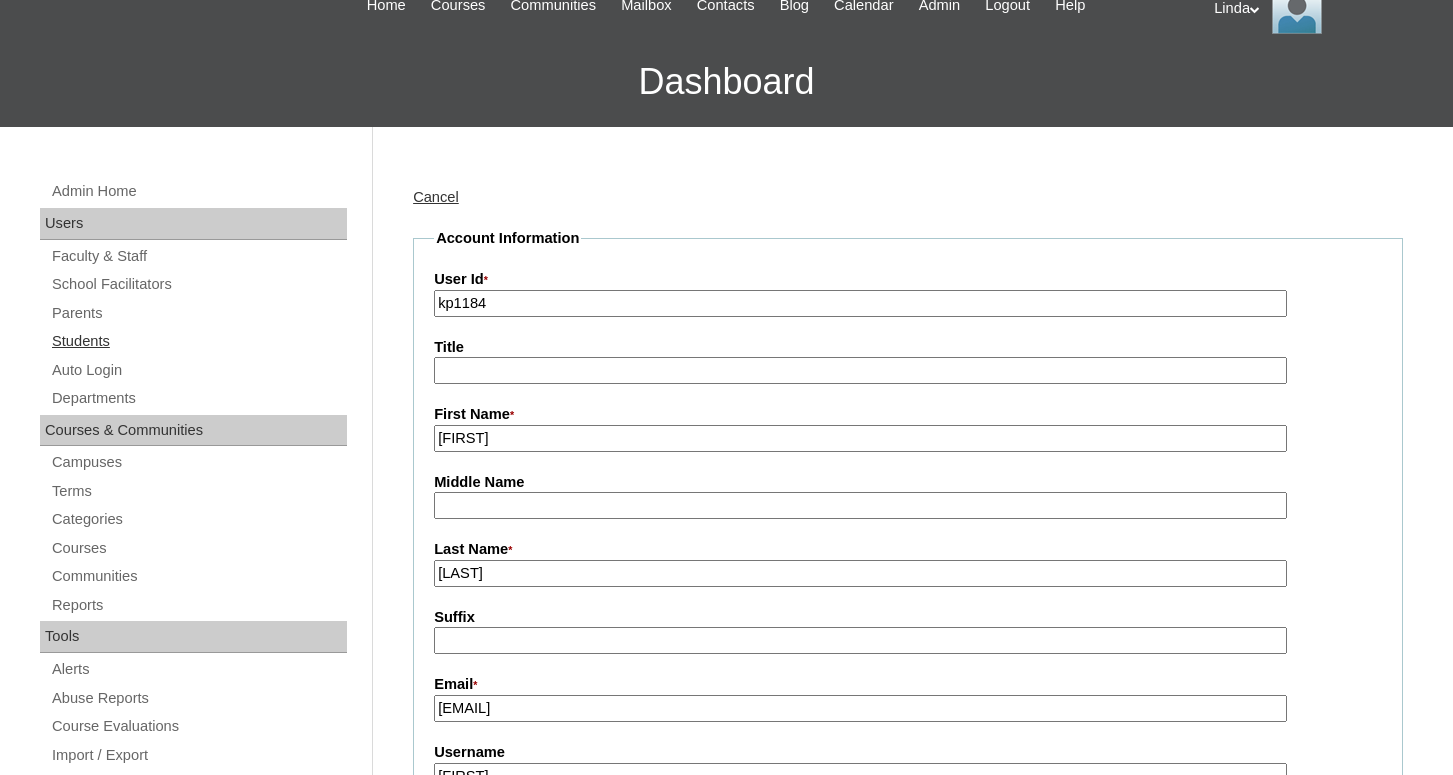 click on "Students" at bounding box center [198, 341] 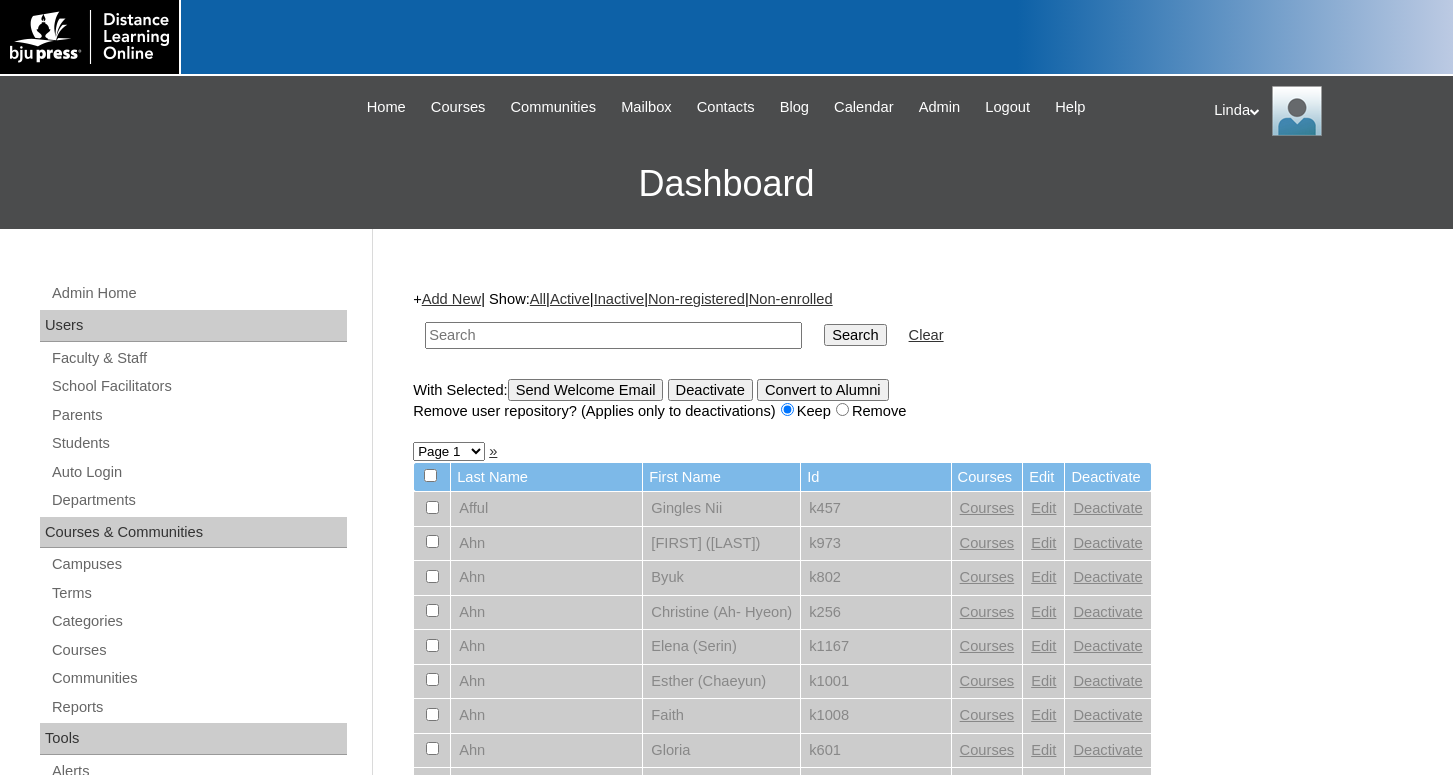scroll, scrollTop: 0, scrollLeft: 0, axis: both 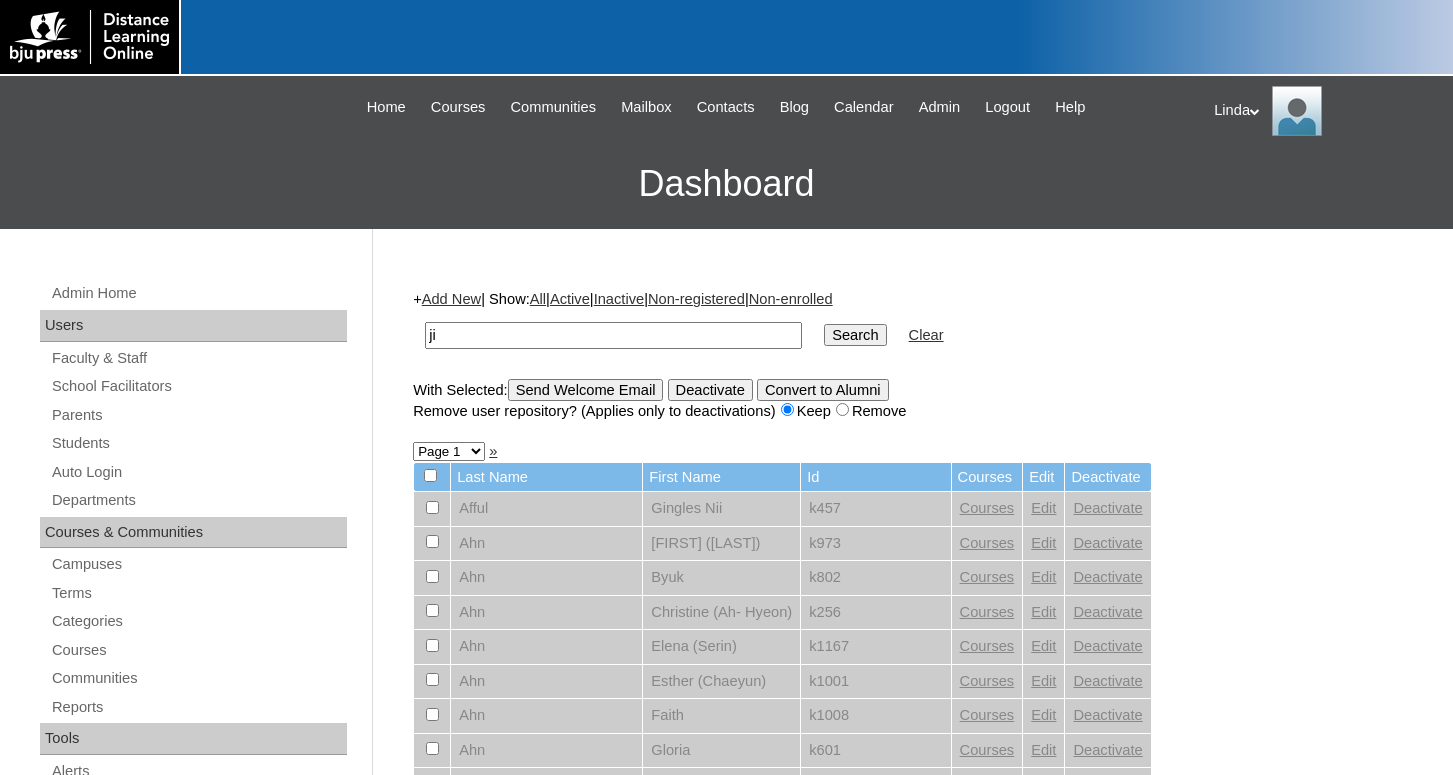 type on "ji" 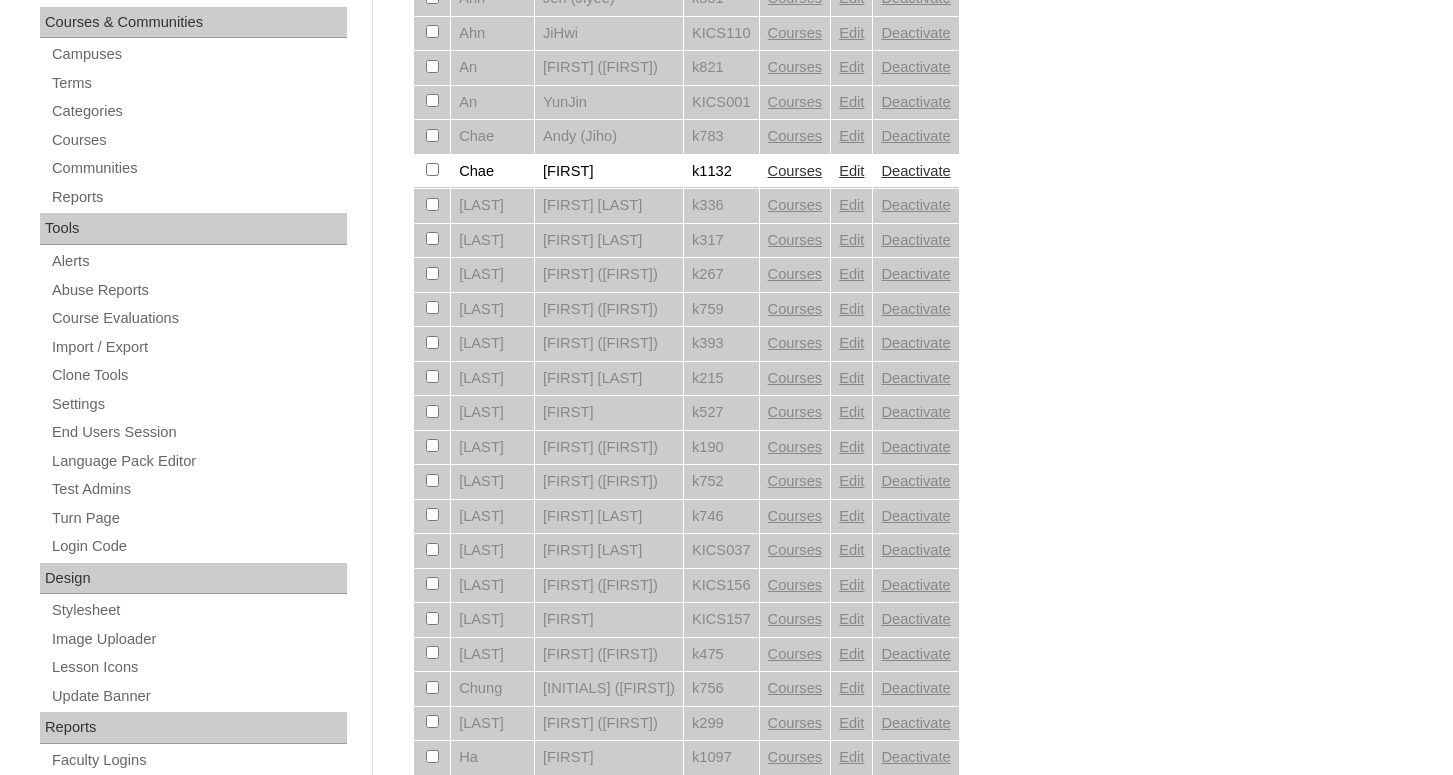 scroll, scrollTop: 0, scrollLeft: 0, axis: both 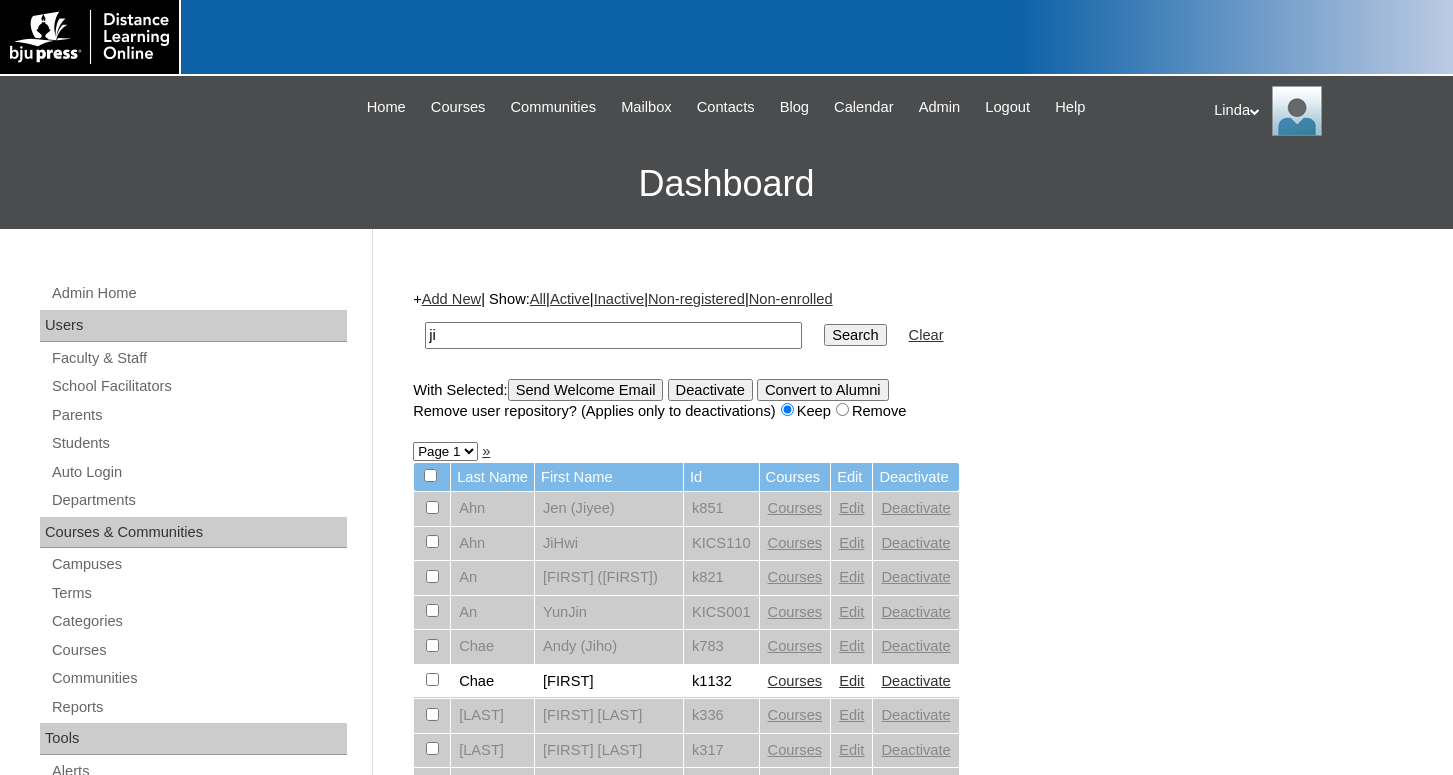 drag, startPoint x: 486, startPoint y: 335, endPoint x: 383, endPoint y: 332, distance: 103.04368 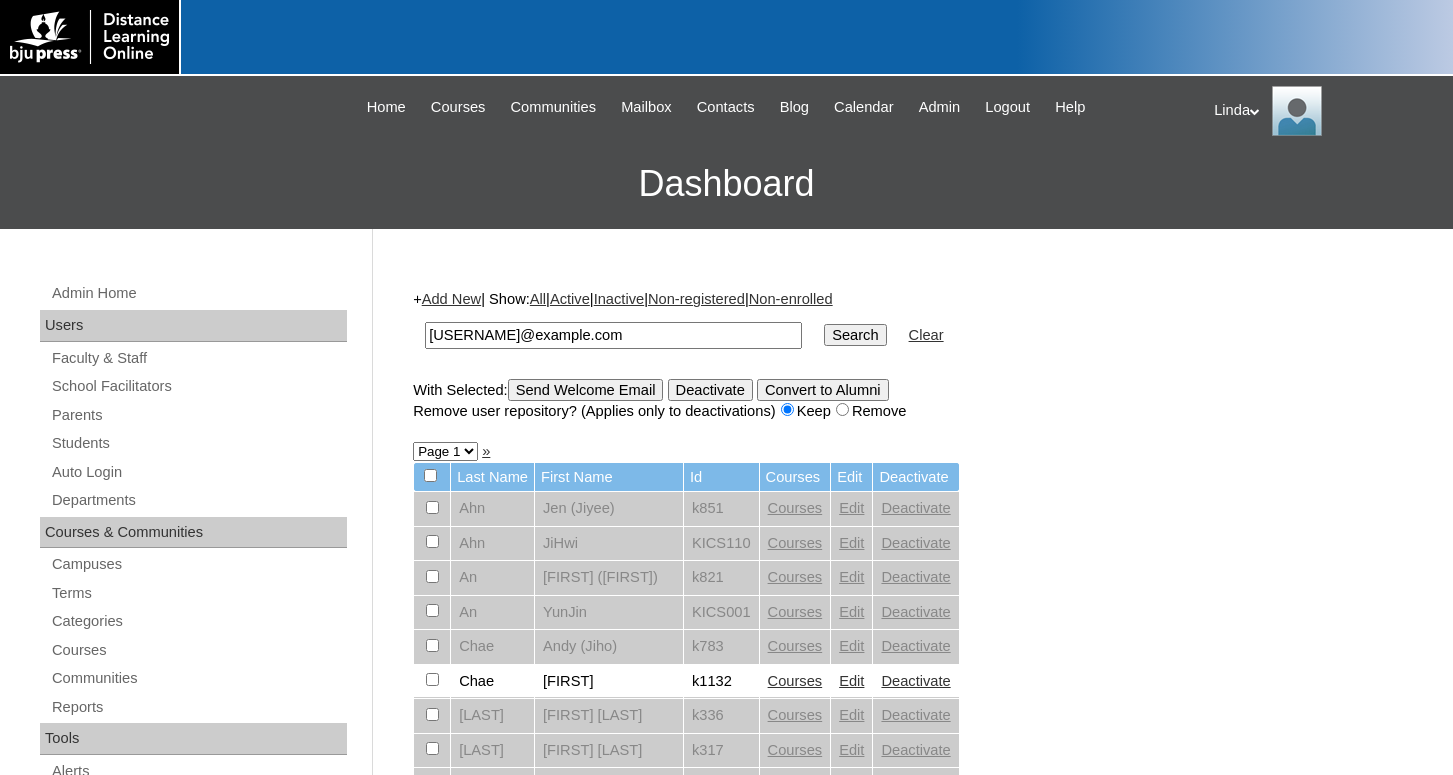 type on "[USERNAME]@example.com" 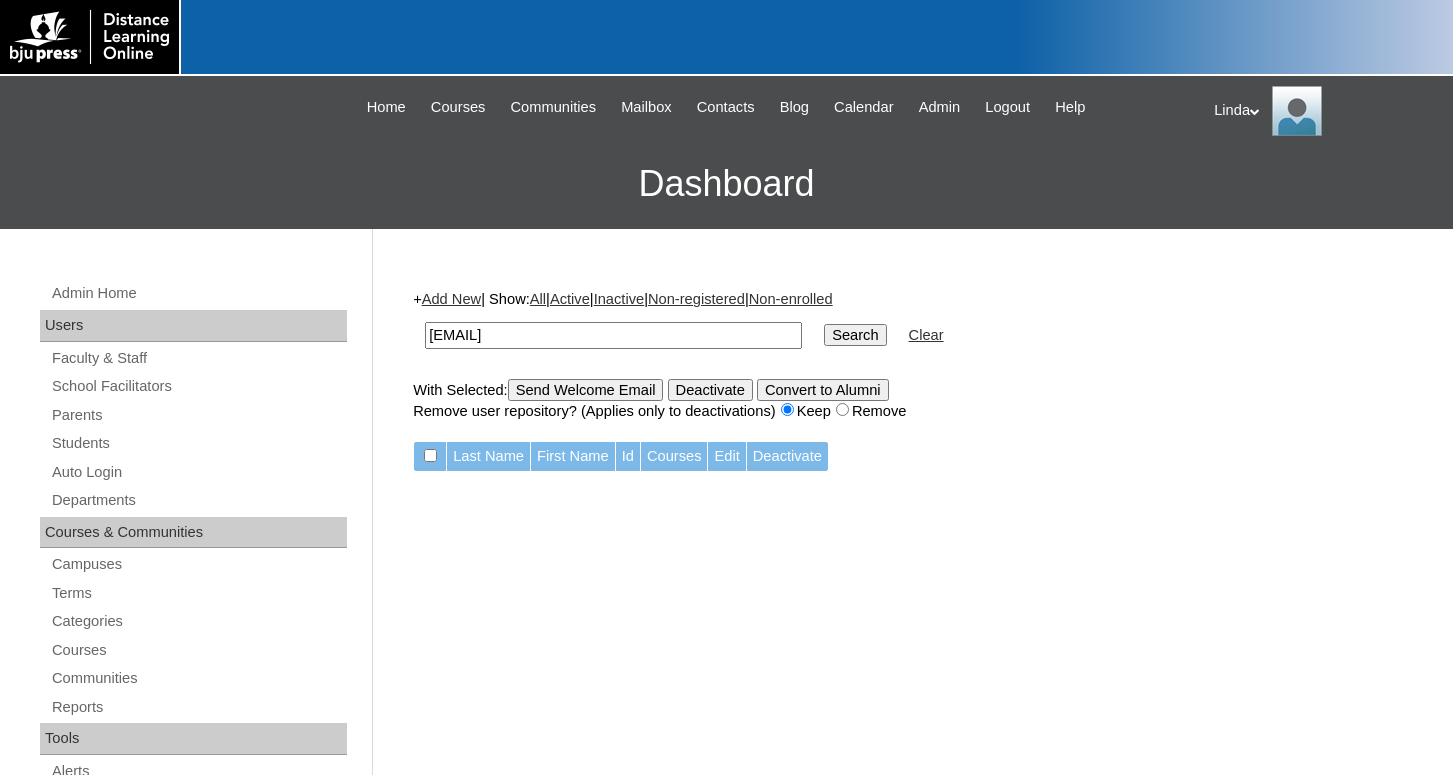 scroll, scrollTop: 0, scrollLeft: 0, axis: both 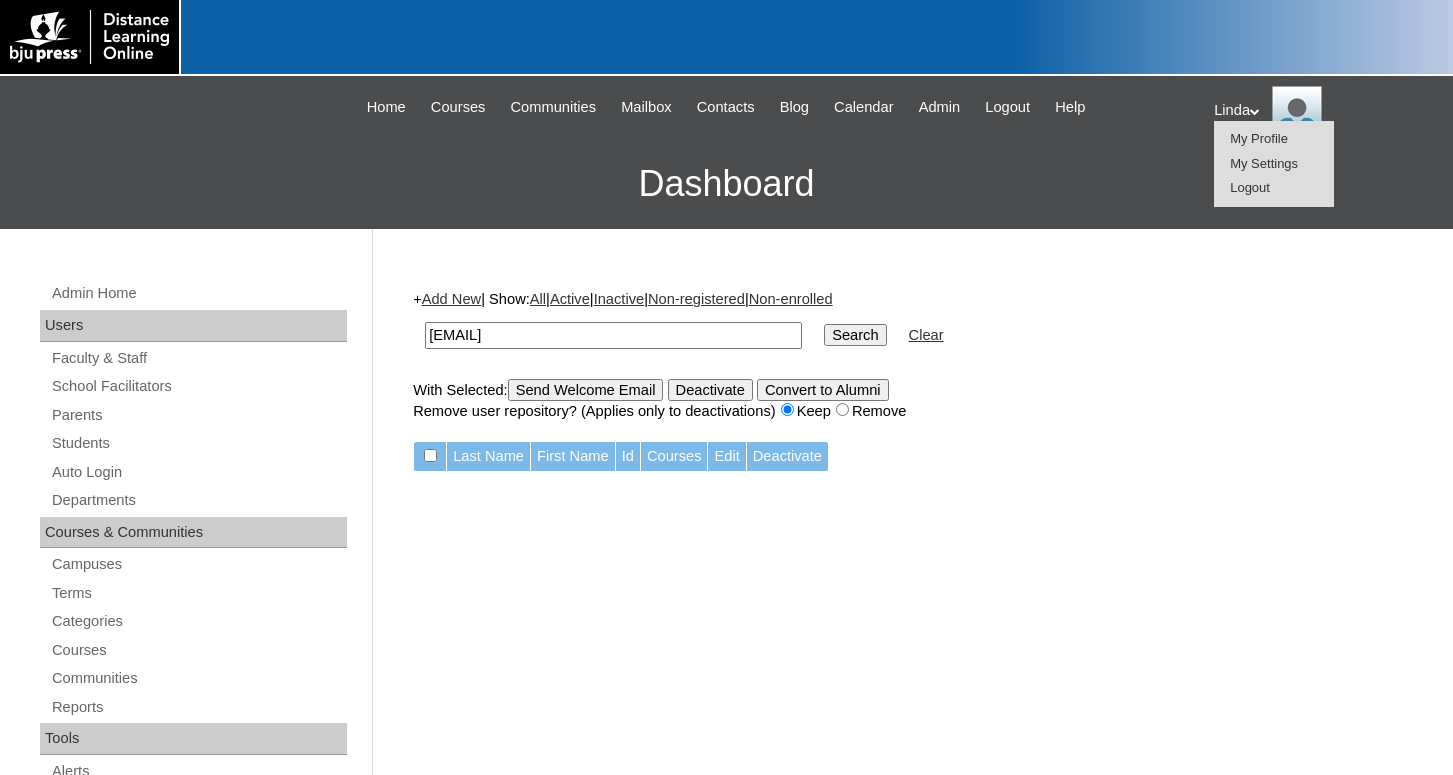 click on "Logout" at bounding box center [1250, 187] 